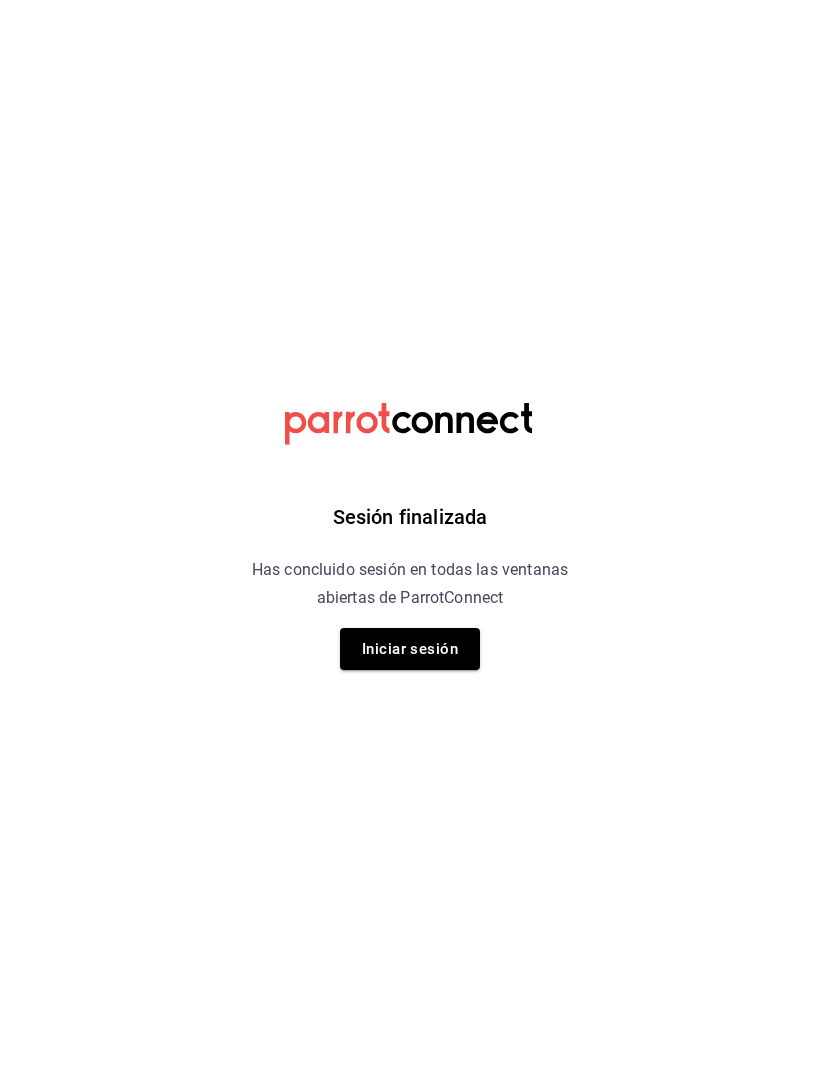scroll, scrollTop: 0, scrollLeft: 0, axis: both 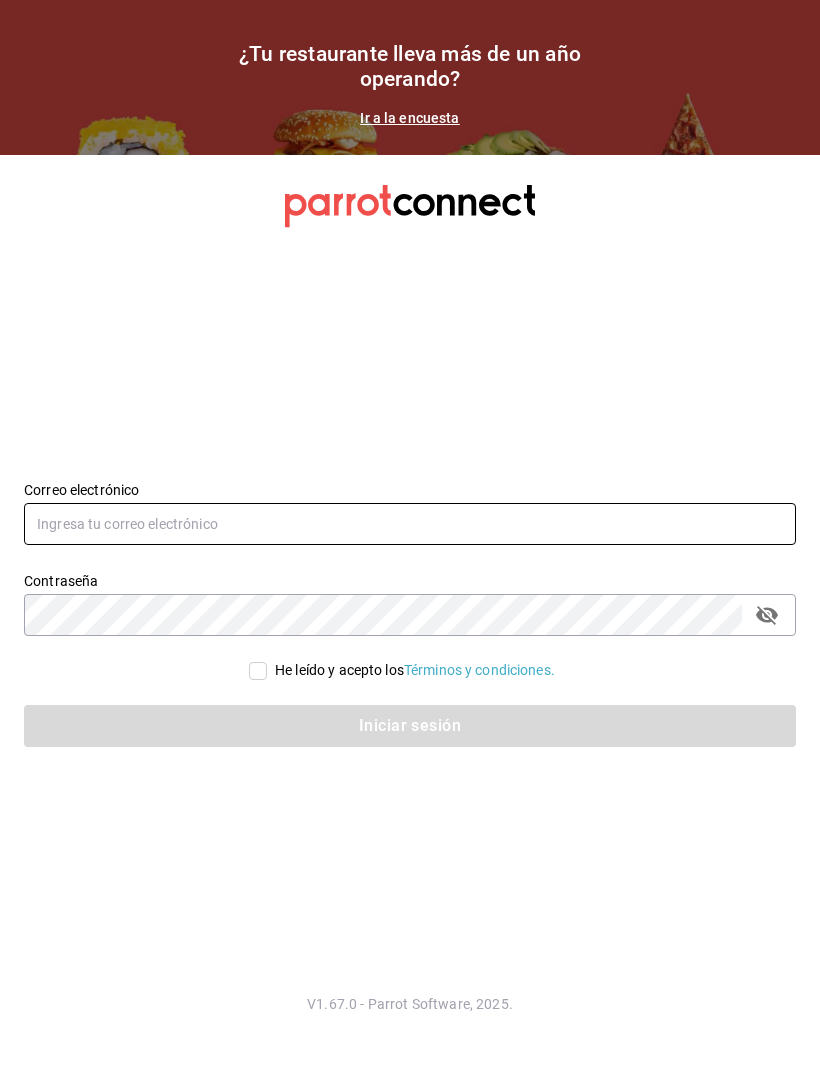 click at bounding box center (410, 524) 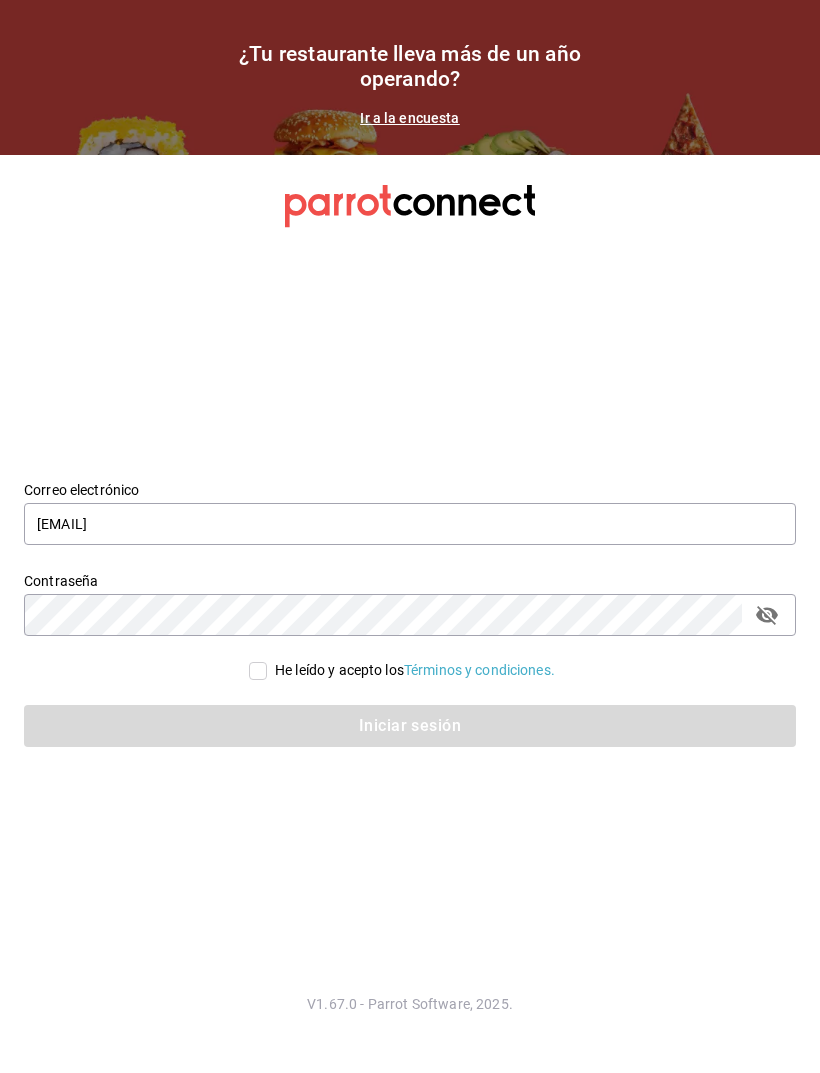click on "He leído y acepto los  Términos y condiciones." at bounding box center (258, 671) 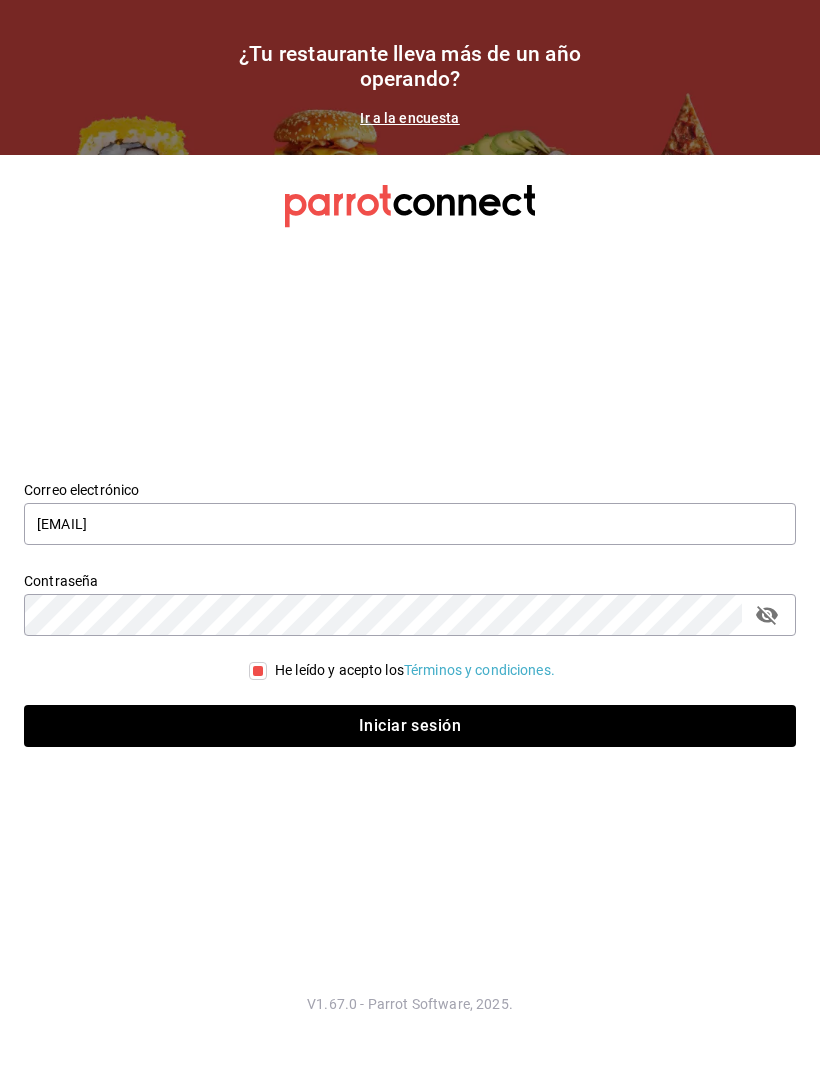 click on "Iniciar sesión" at bounding box center (398, 714) 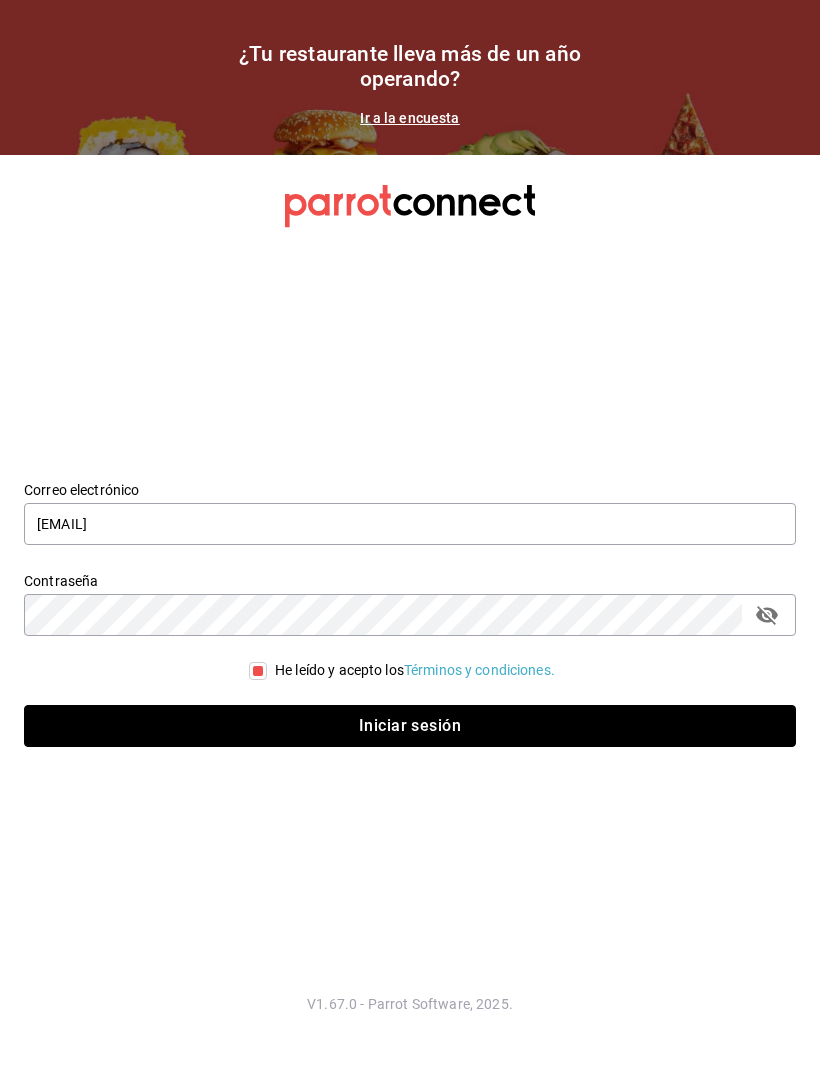 click on "Iniciar sesión" at bounding box center (410, 726) 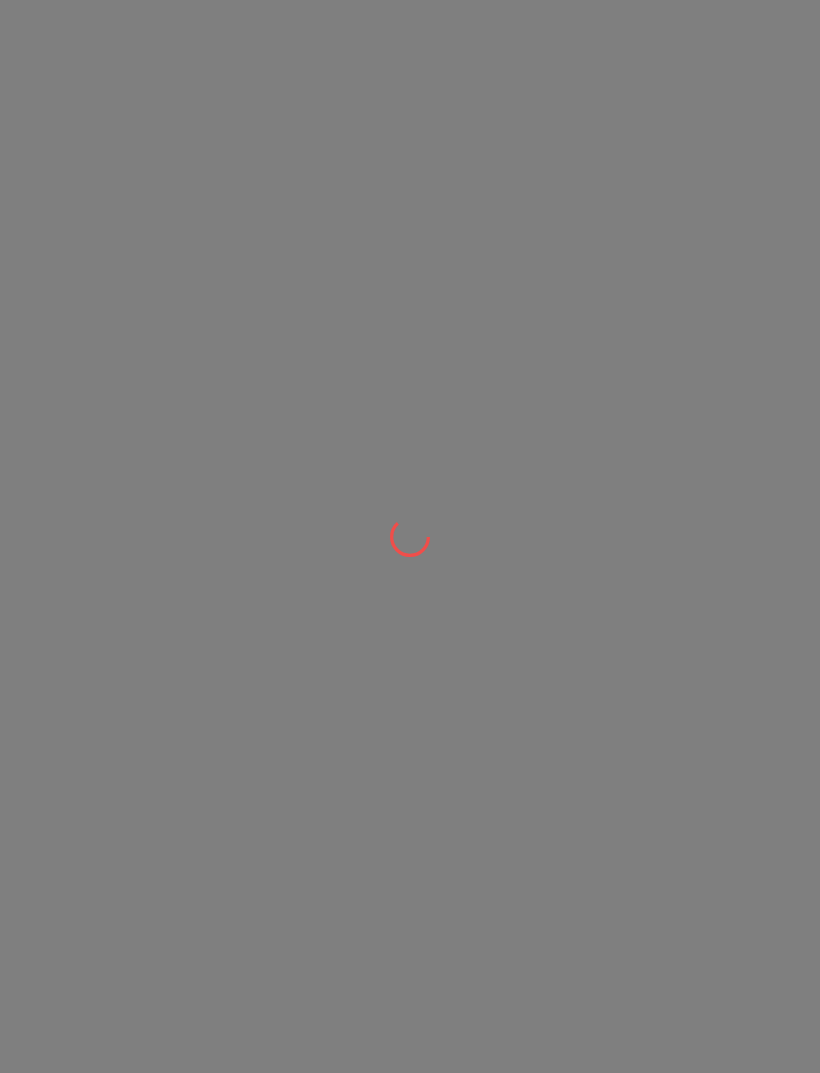 scroll, scrollTop: 0, scrollLeft: 0, axis: both 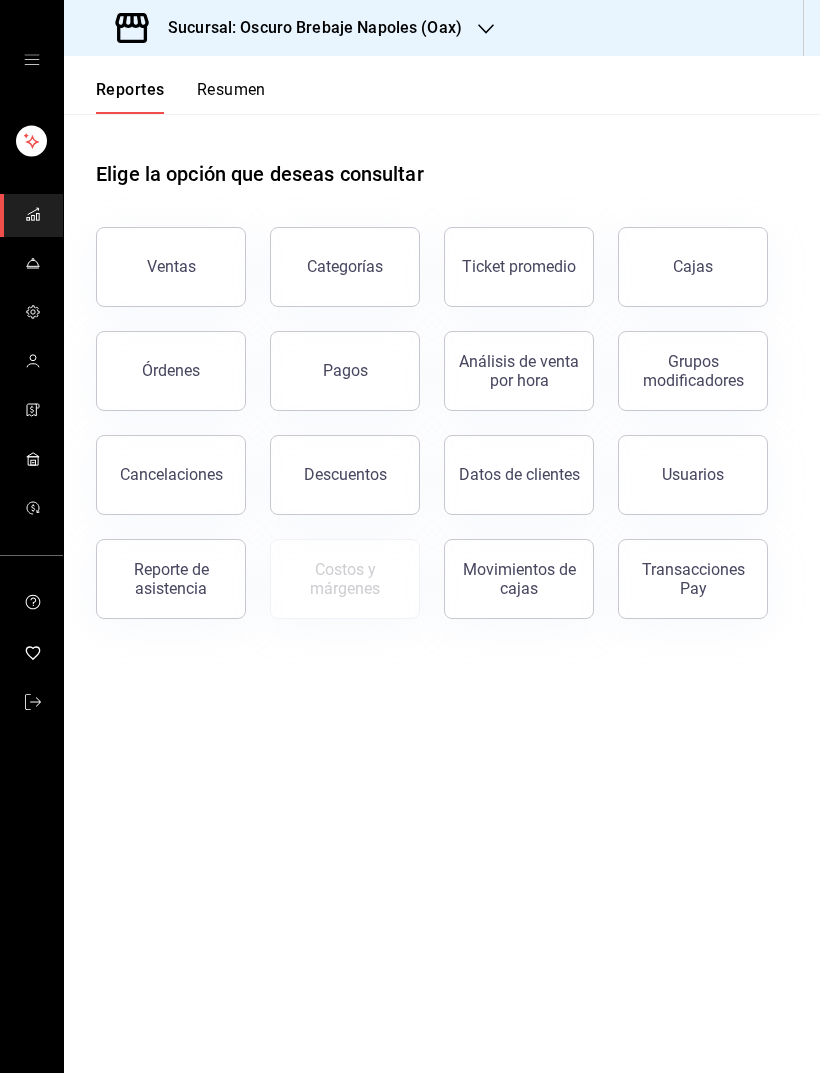 click 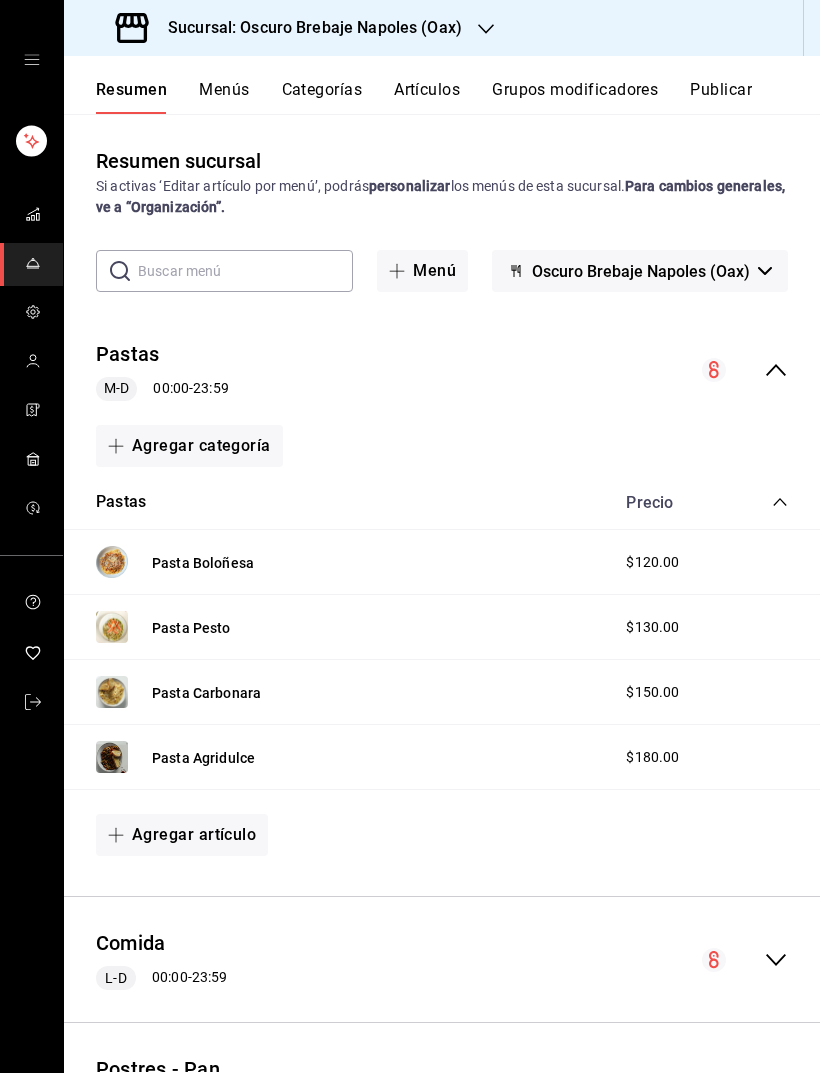 click 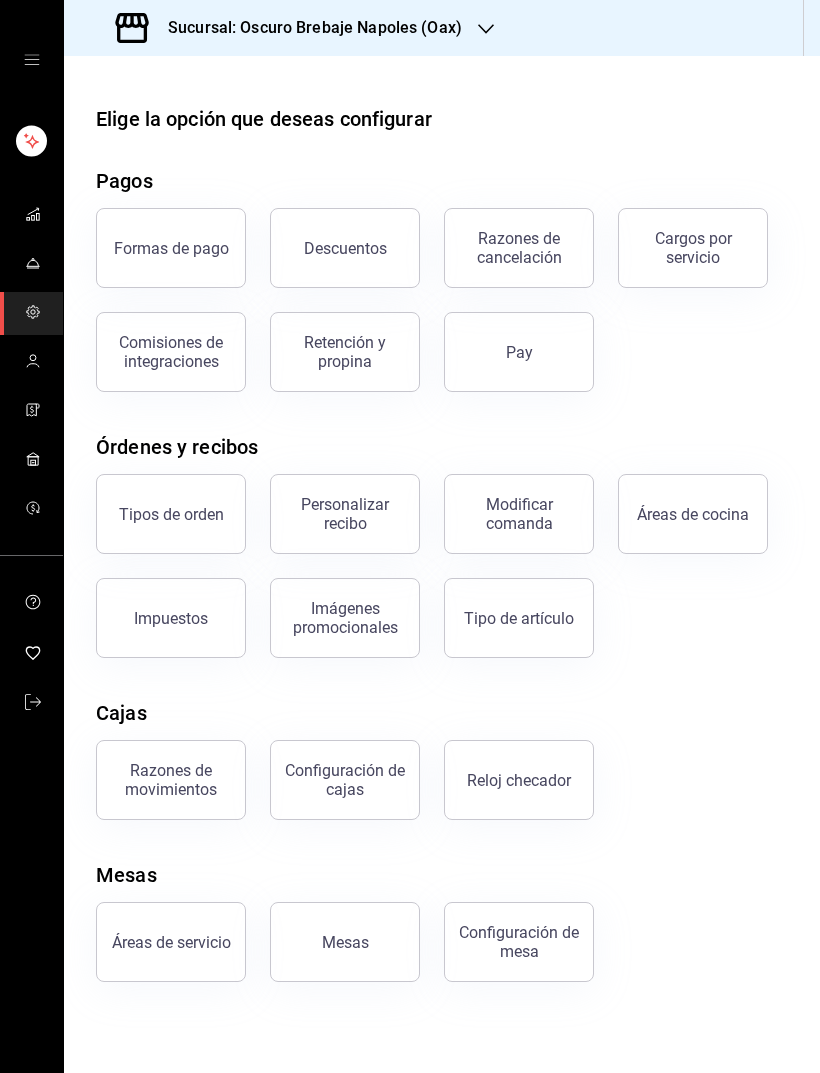scroll, scrollTop: 64, scrollLeft: 0, axis: vertical 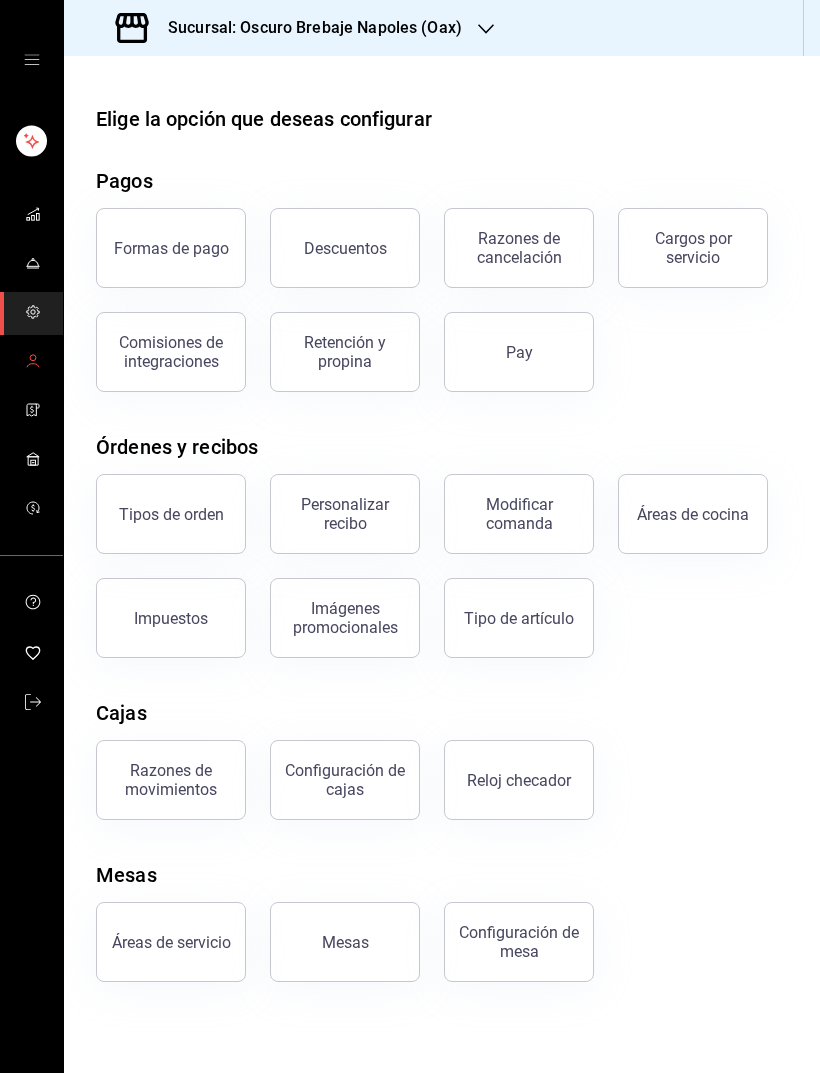 click at bounding box center [31, 362] 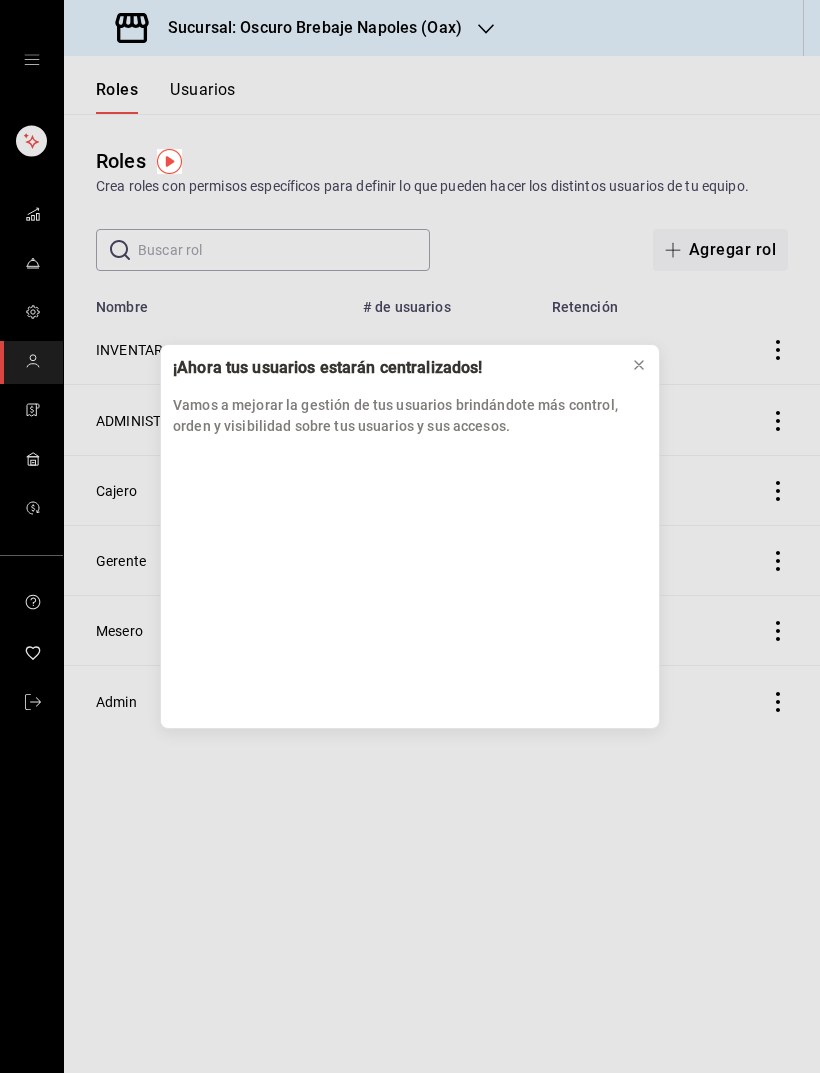 click at bounding box center (639, 365) 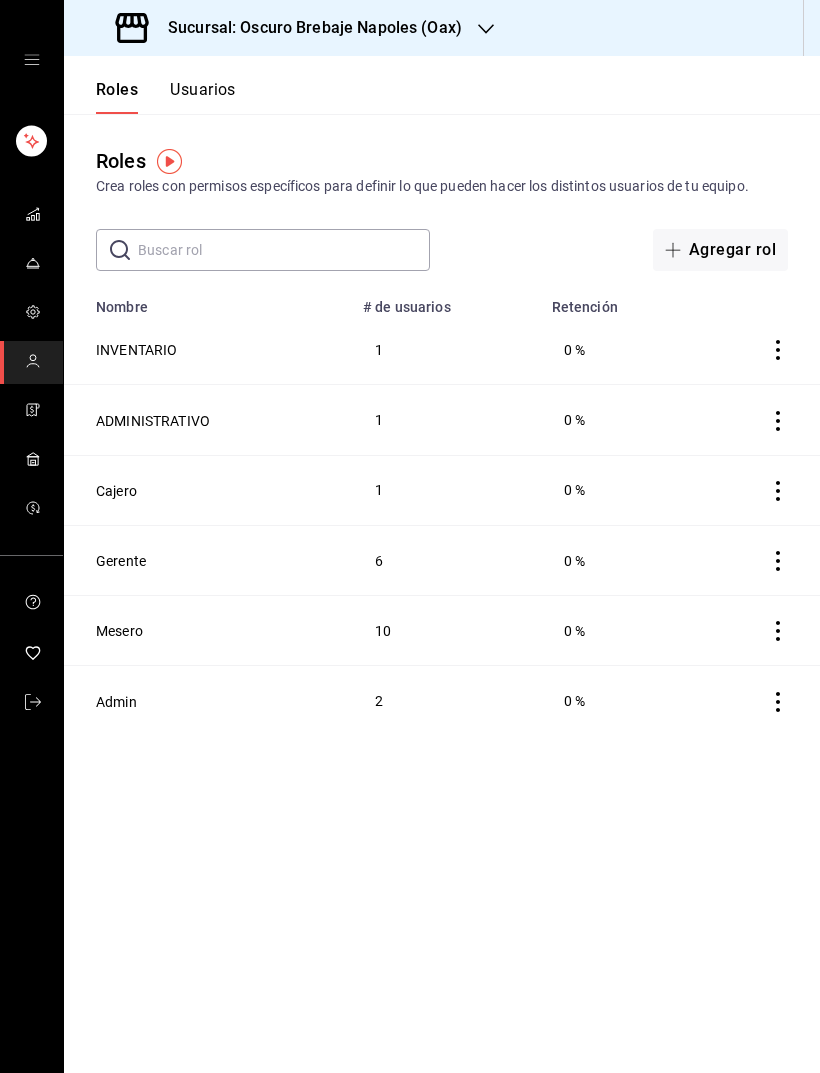 click at bounding box center [31, 411] 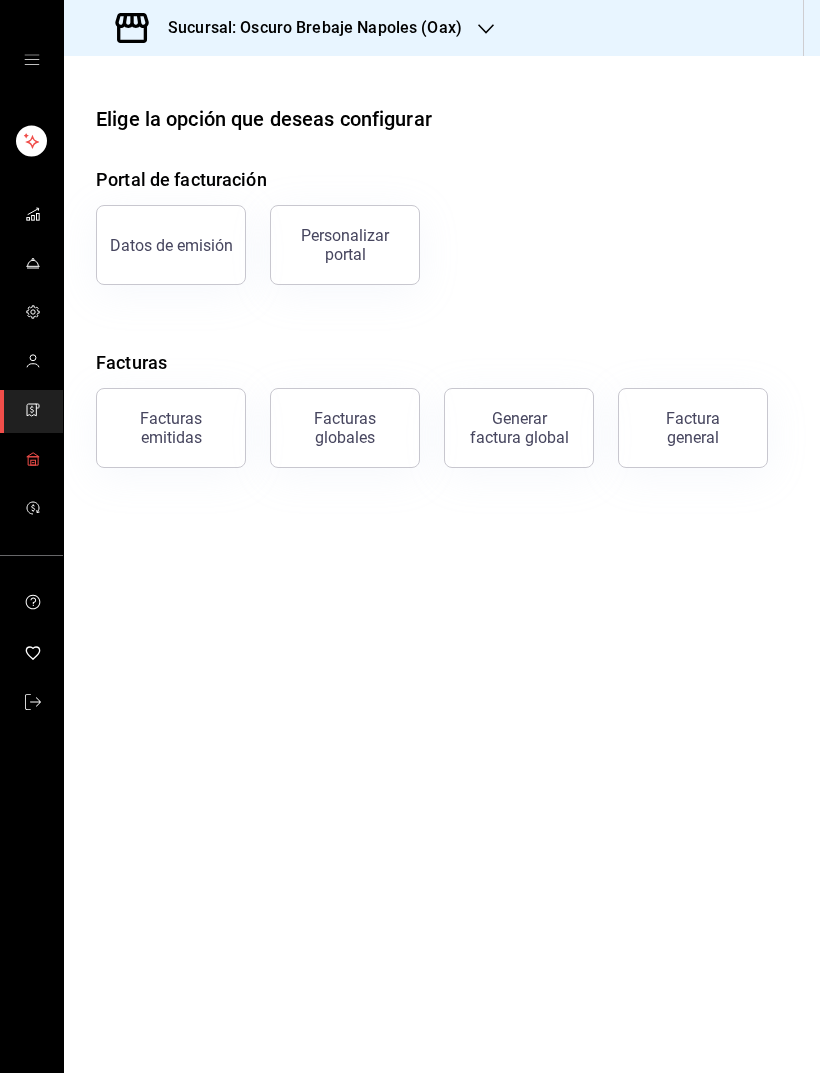click 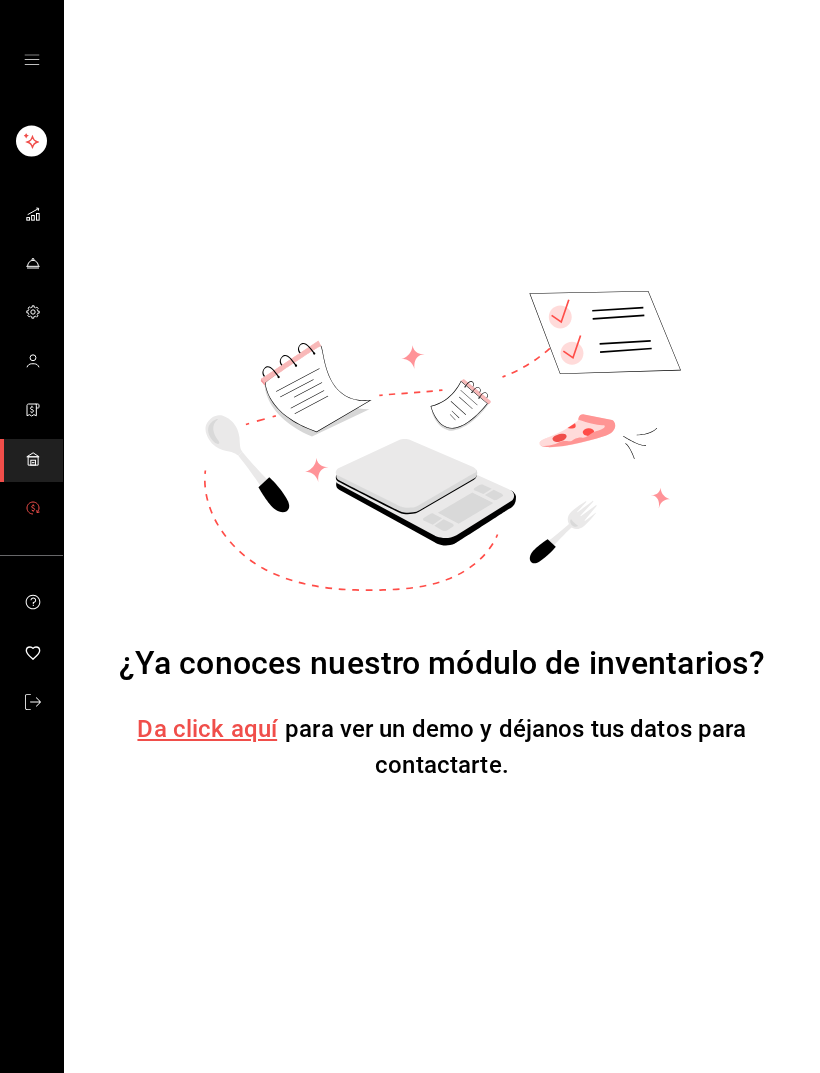 click 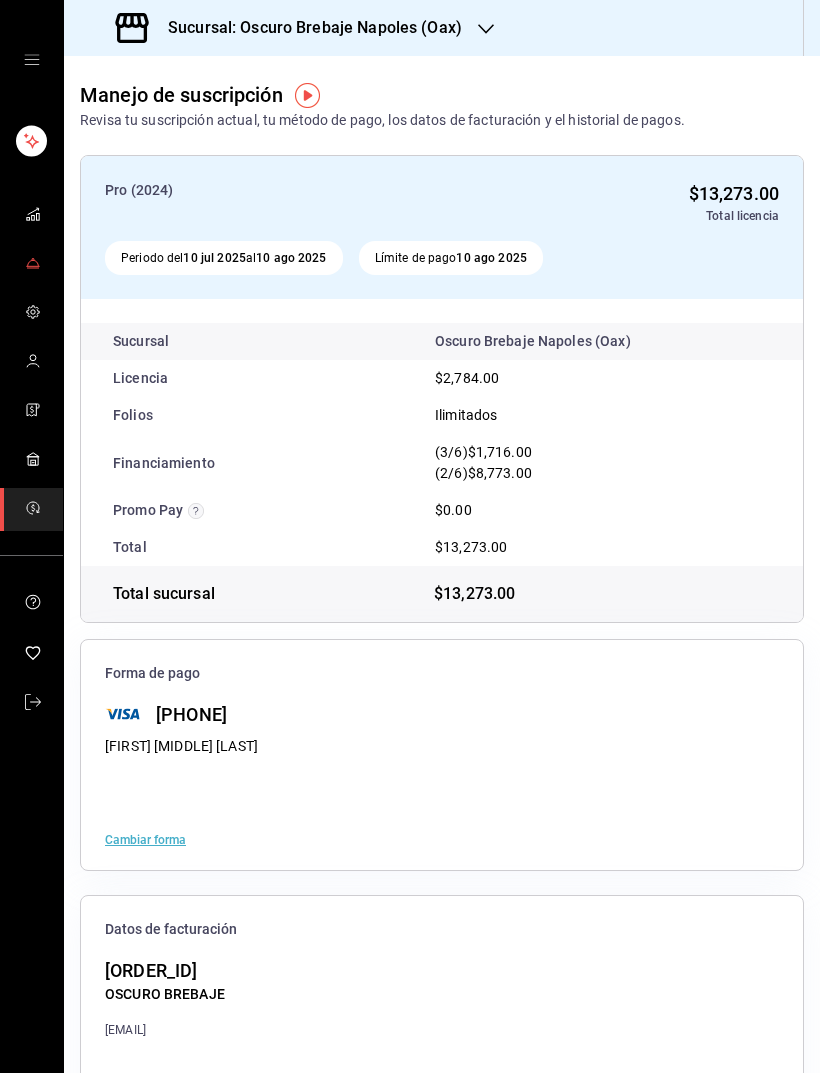 click 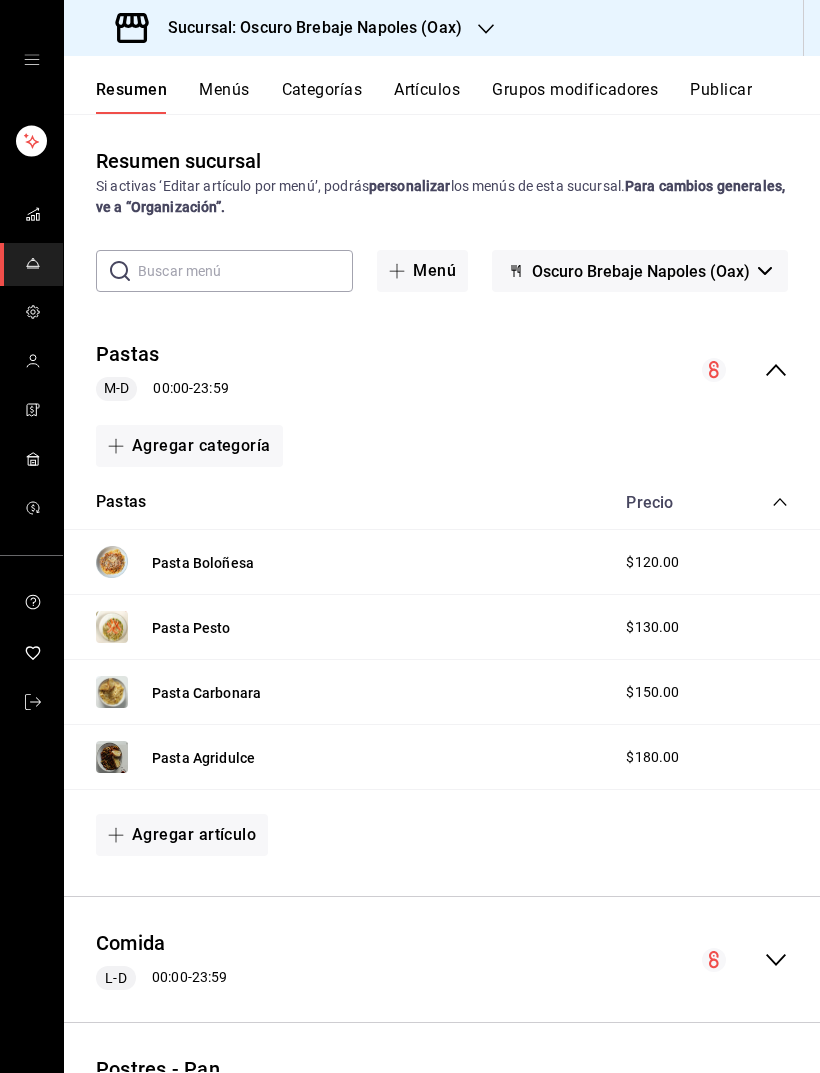 click on "Sucursal: Oscuro Brebaje Napoles (Oax)" at bounding box center [291, 28] 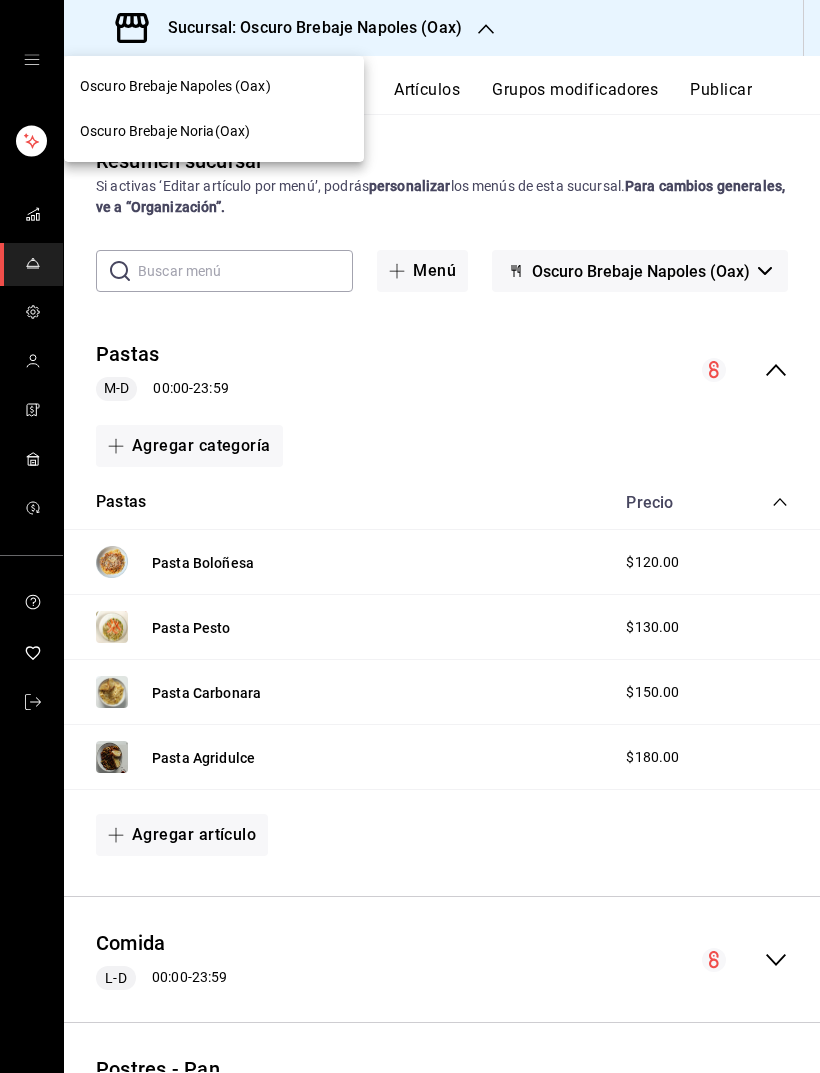 click on "Oscuro Brebaje Noria(Oax)" at bounding box center [214, 131] 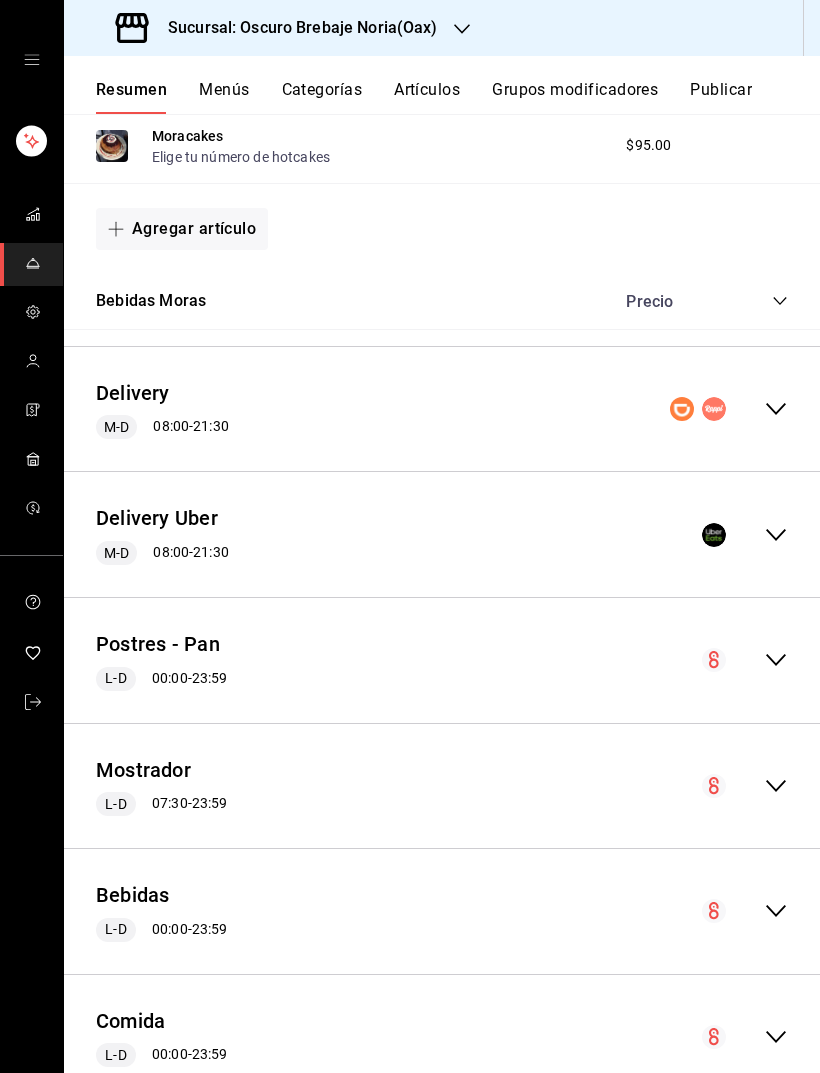 scroll, scrollTop: 761, scrollLeft: 0, axis: vertical 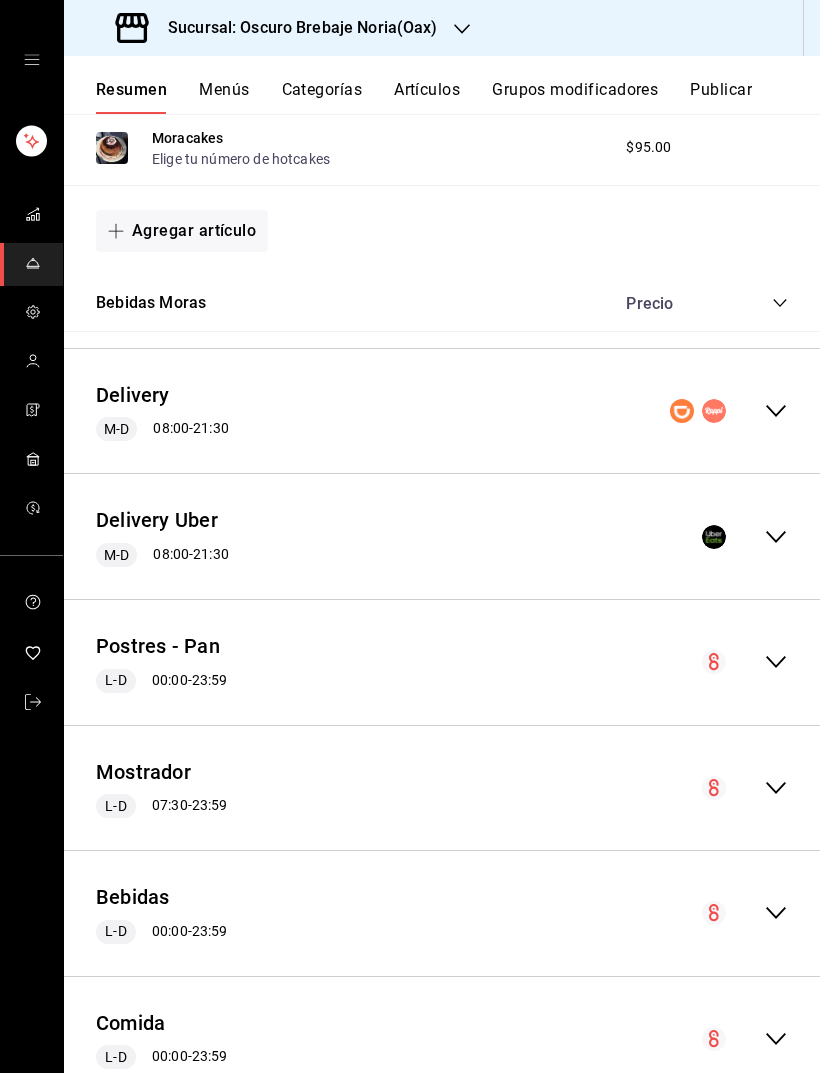 click on "Postres - Pan L-D 00:00  -  23:59" at bounding box center (442, 662) 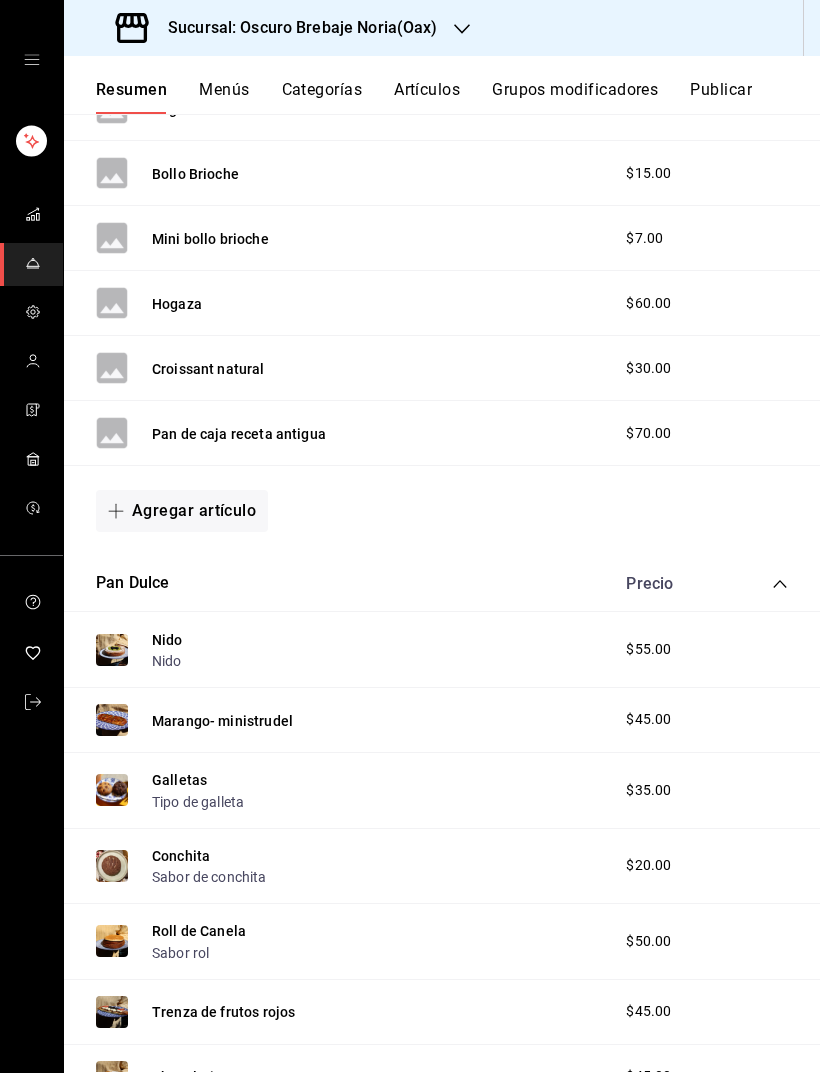 scroll, scrollTop: 1709, scrollLeft: 0, axis: vertical 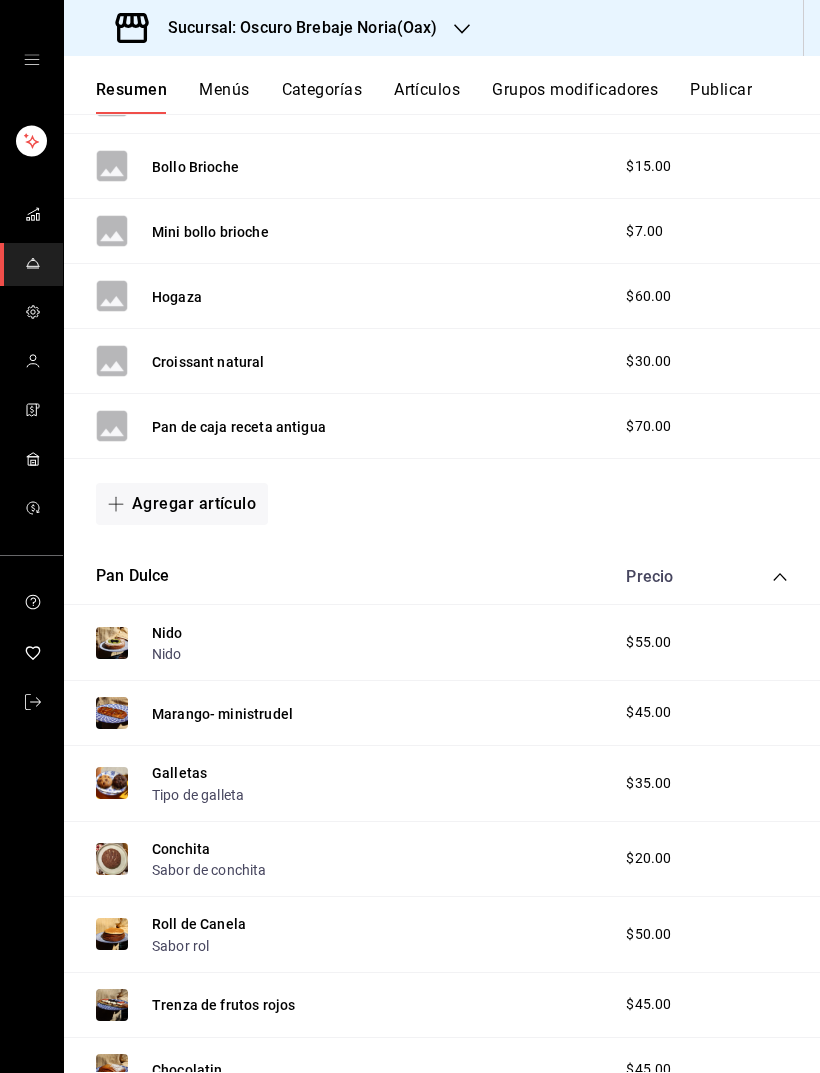 click on "Agregar artículo" at bounding box center (182, 504) 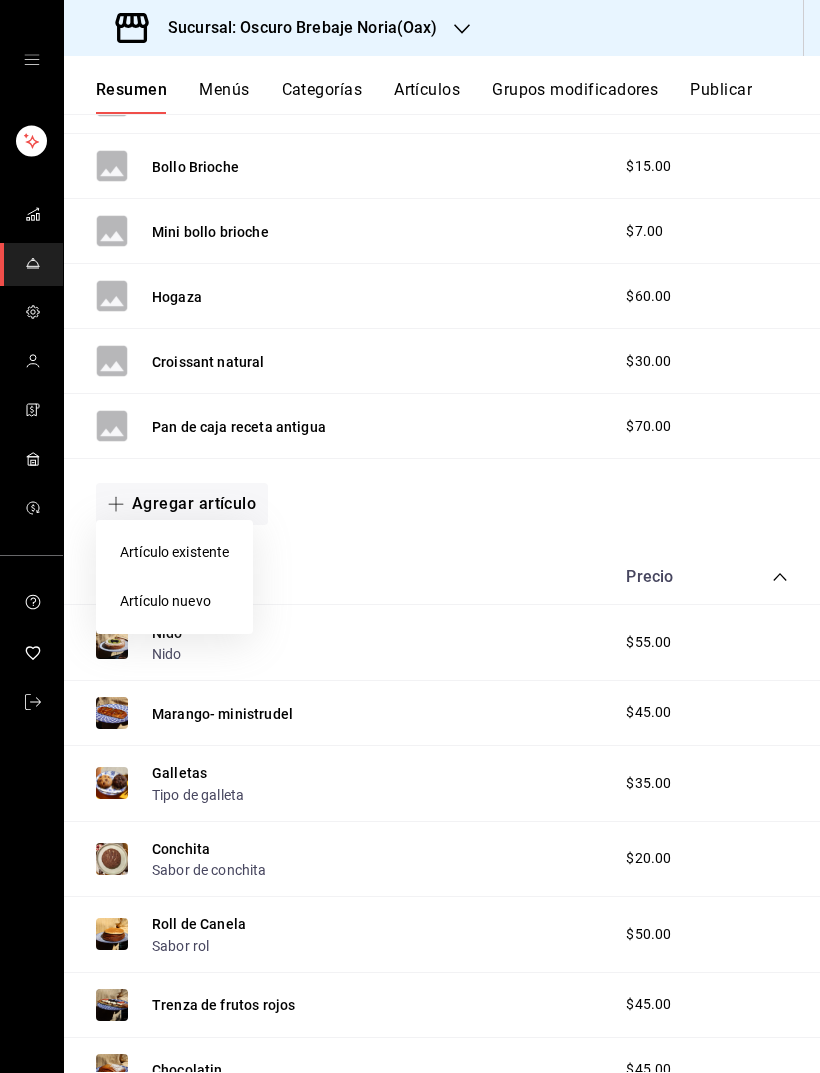 click at bounding box center (410, 536) 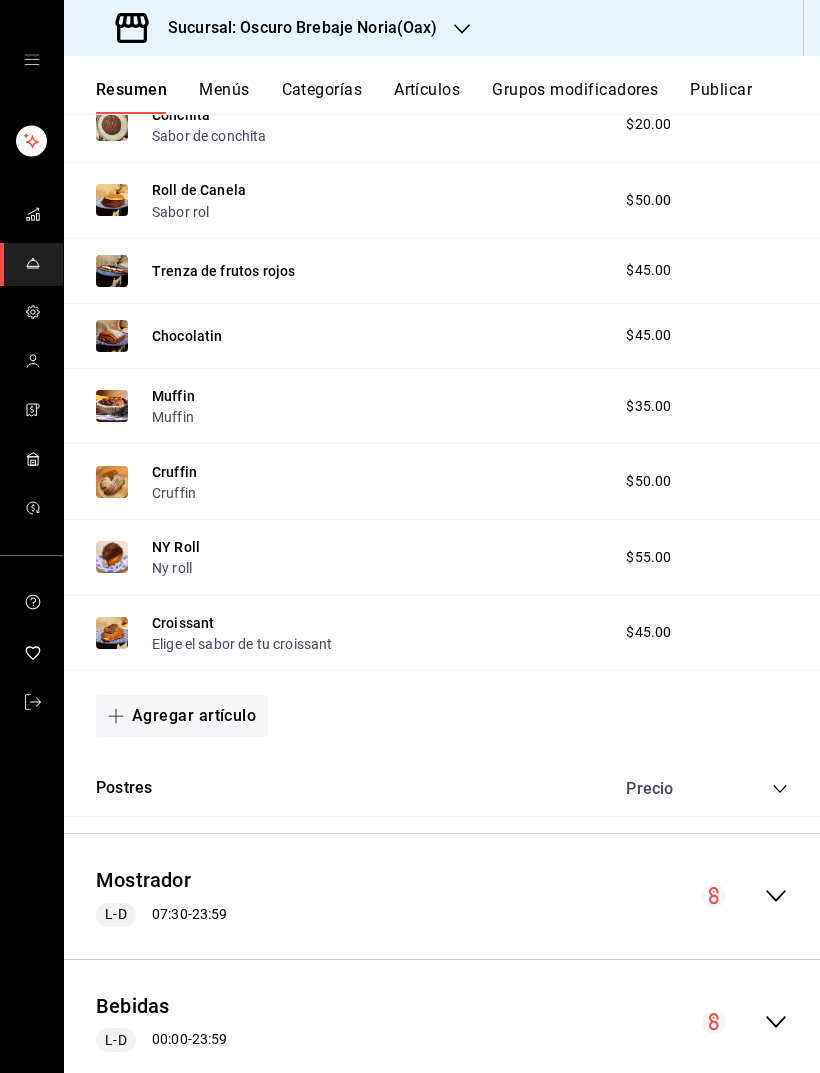 scroll, scrollTop: 2444, scrollLeft: 0, axis: vertical 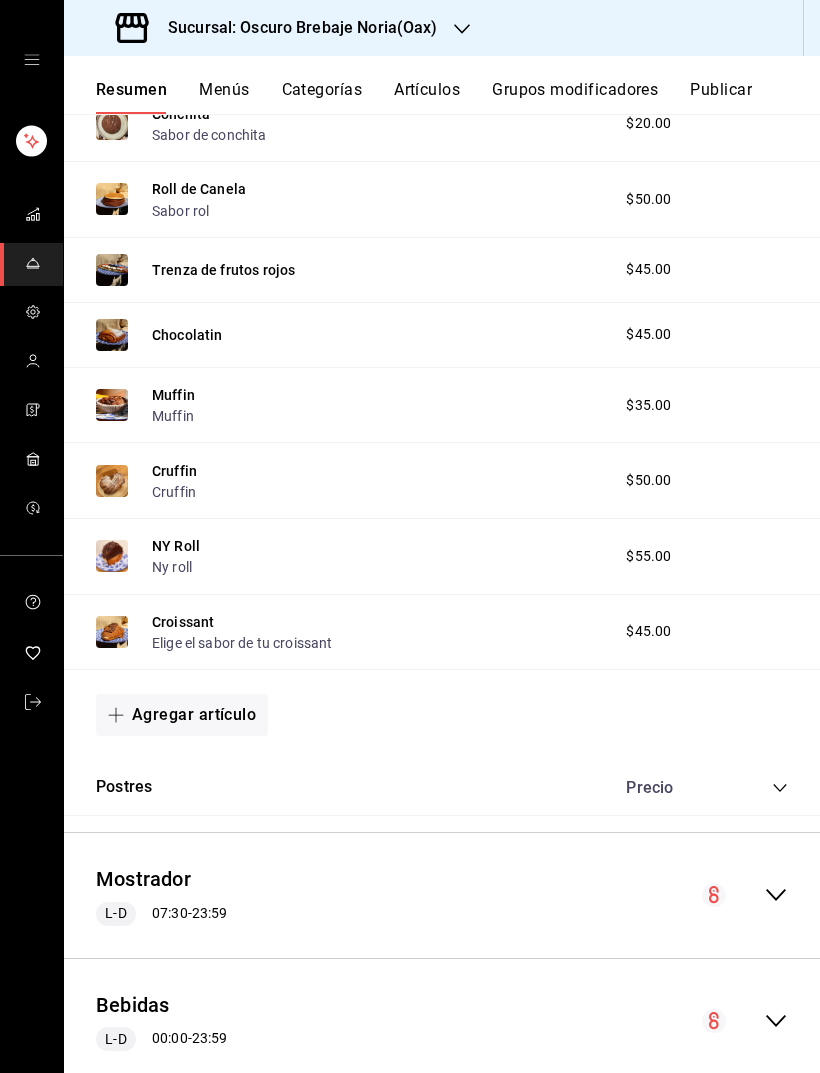 click on "Agregar artículo" at bounding box center [182, 715] 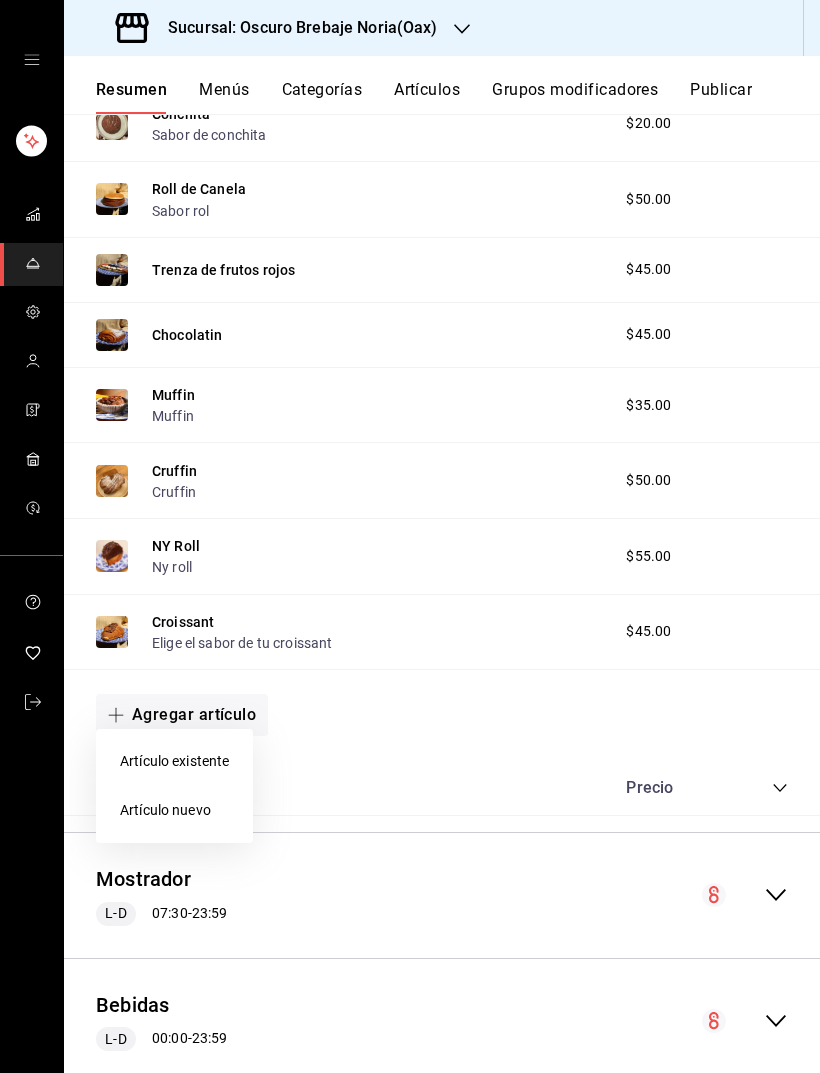 click on "Artículo nuevo" at bounding box center (174, 810) 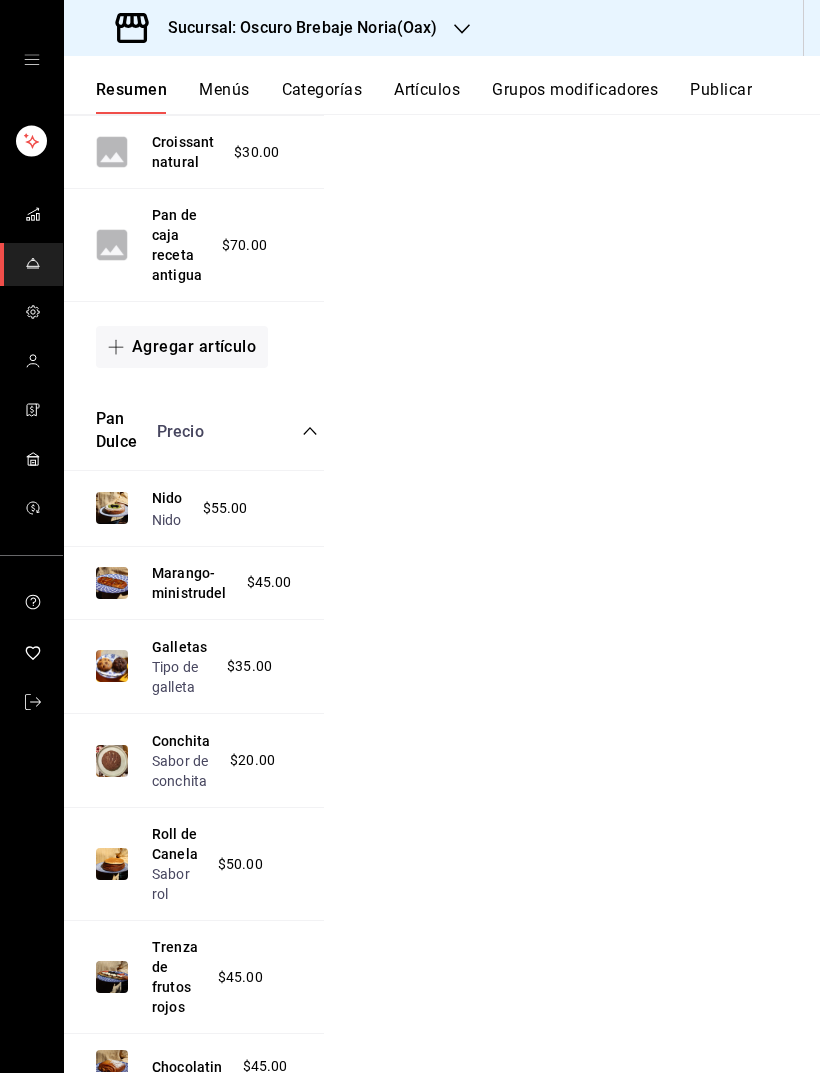 scroll, scrollTop: 3369, scrollLeft: 0, axis: vertical 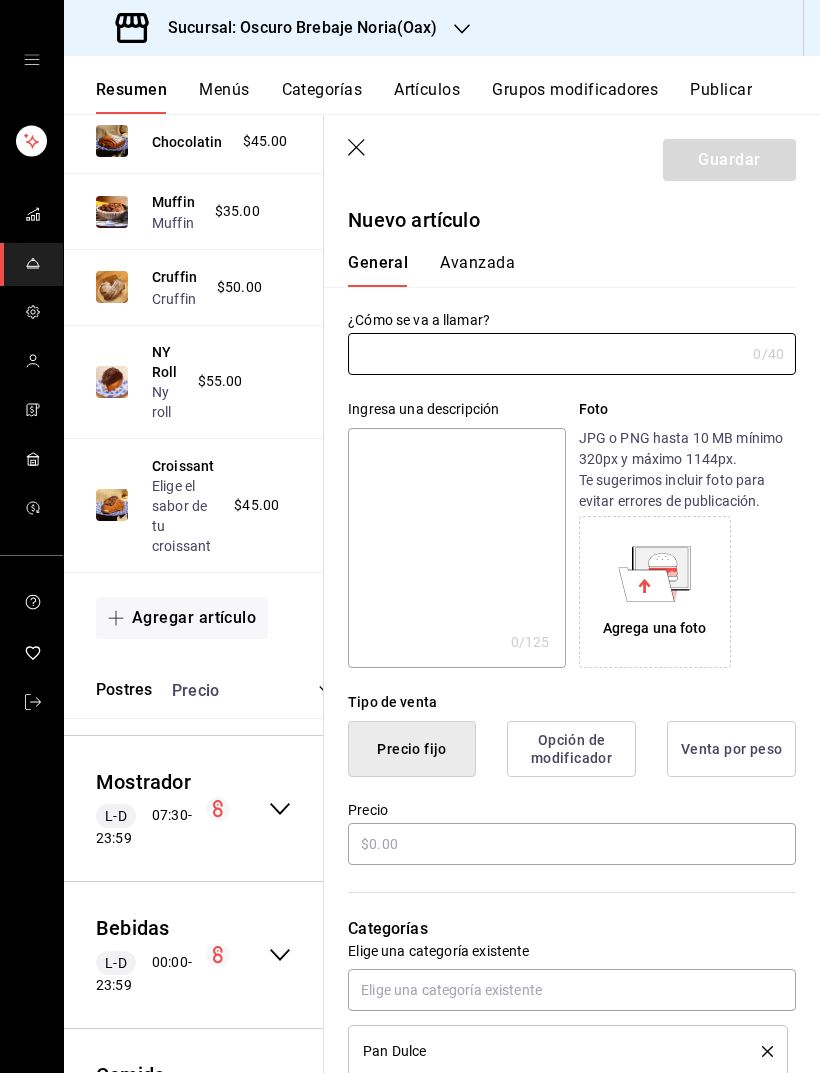 click at bounding box center (546, 354) 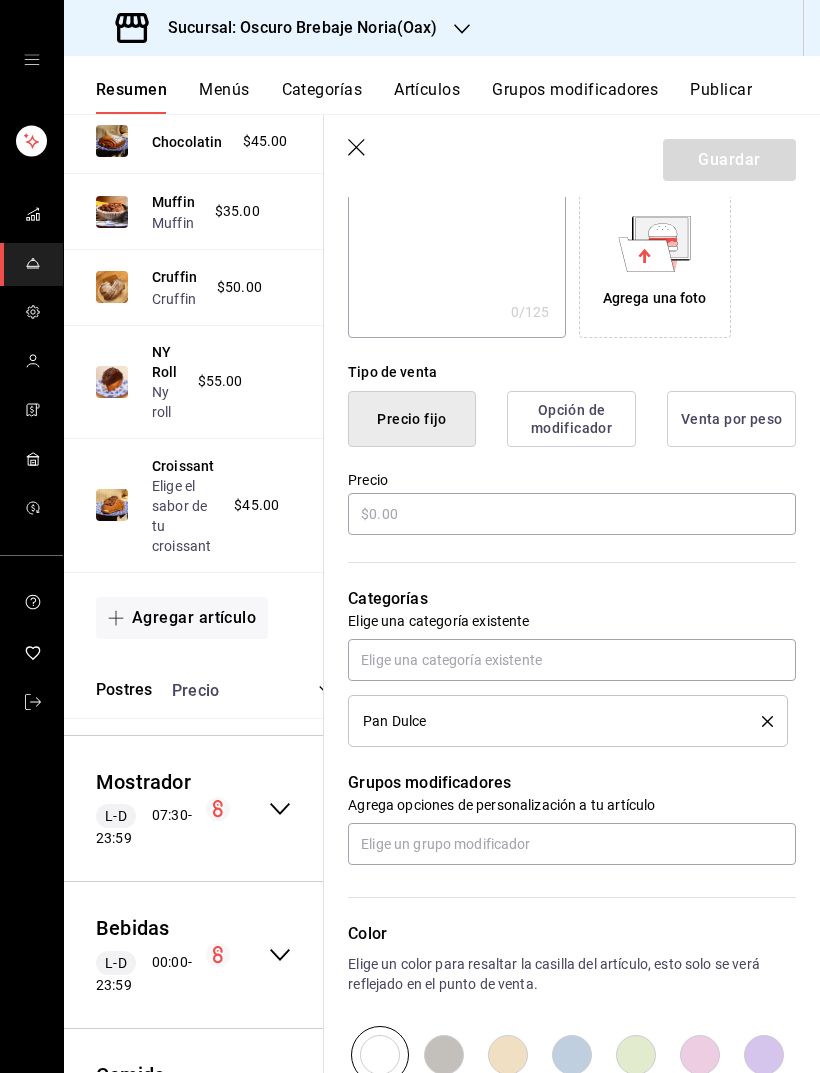 scroll, scrollTop: 331, scrollLeft: 0, axis: vertical 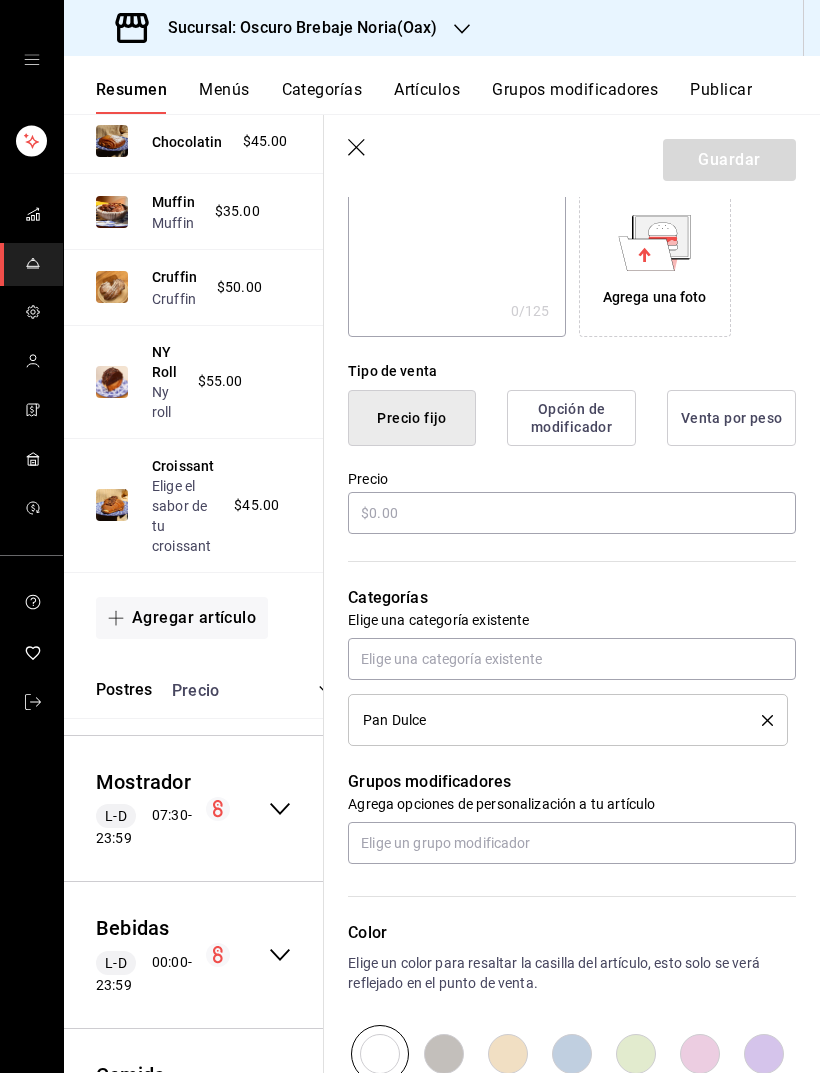 type on "Budín" 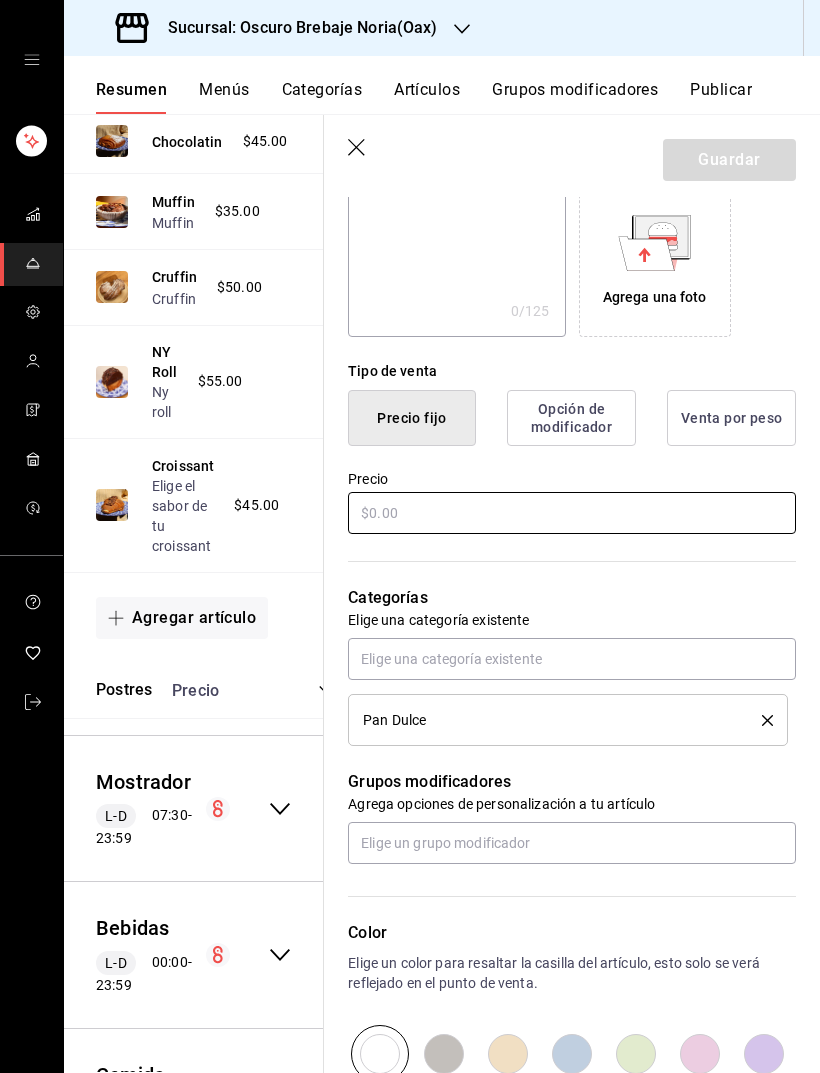 click at bounding box center [572, 513] 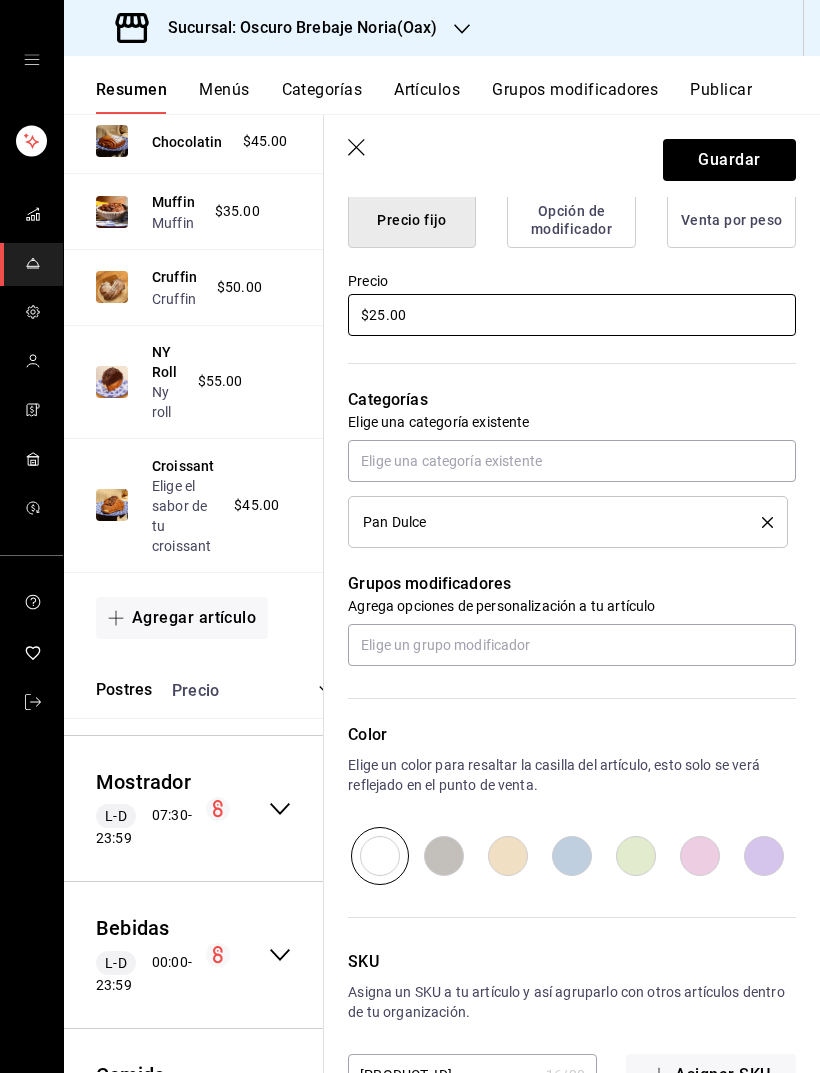 scroll, scrollTop: 528, scrollLeft: 0, axis: vertical 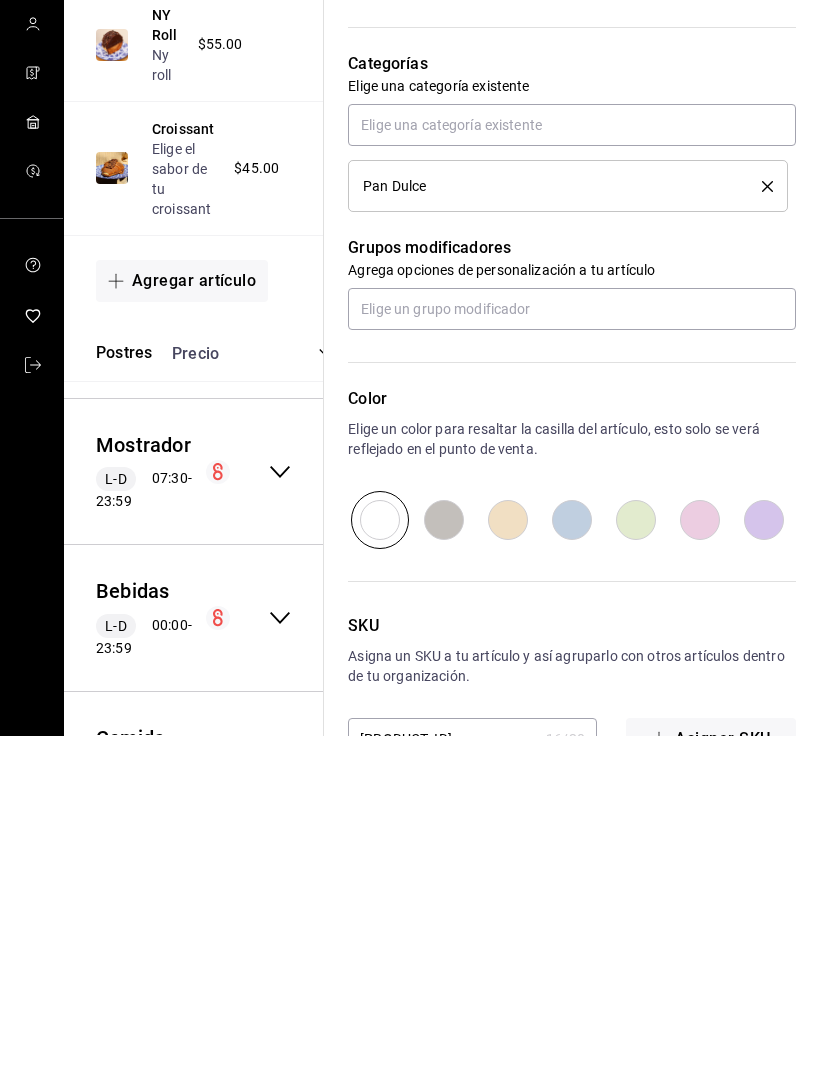 type on "$25.00" 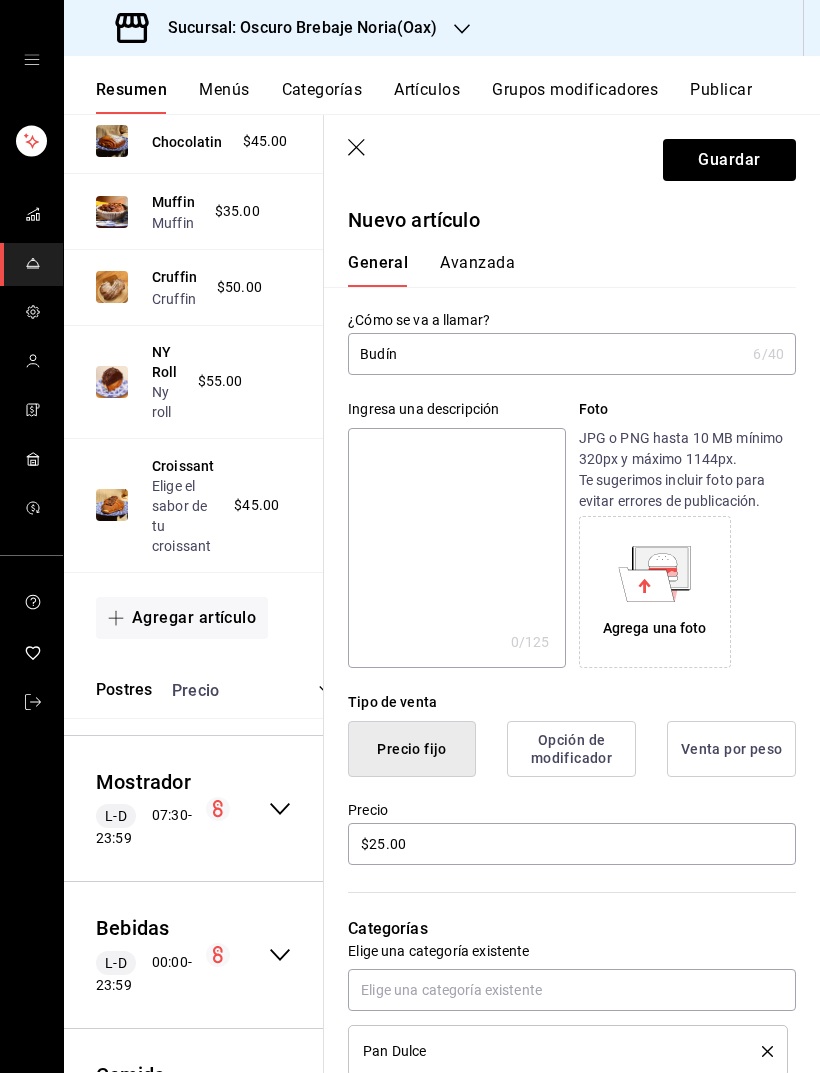 scroll, scrollTop: 0, scrollLeft: 0, axis: both 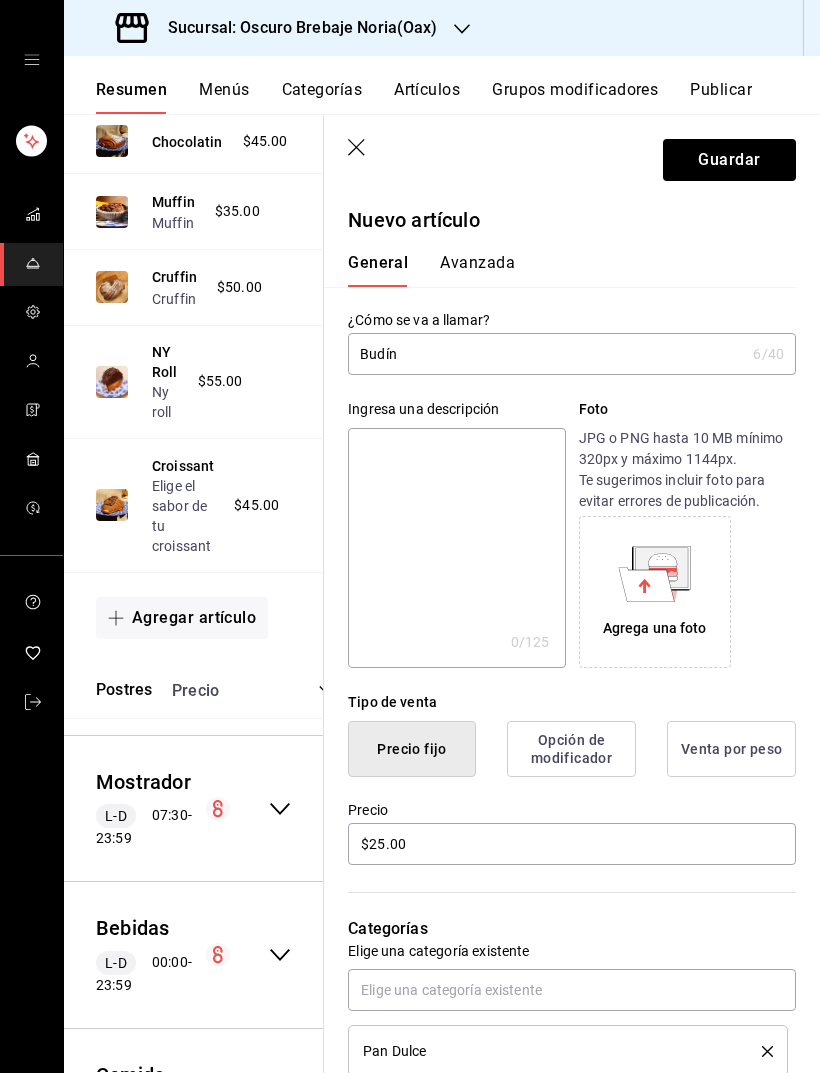 click on "Guardar" at bounding box center [729, 160] 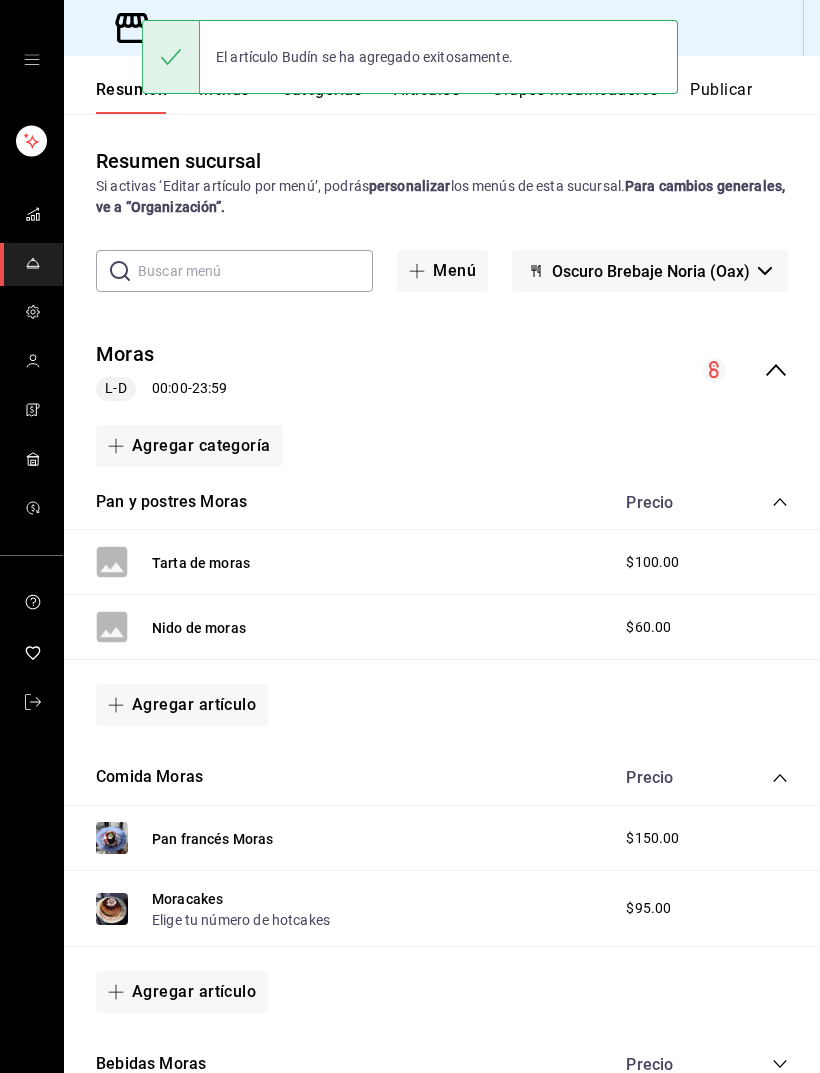 scroll, scrollTop: 0, scrollLeft: 0, axis: both 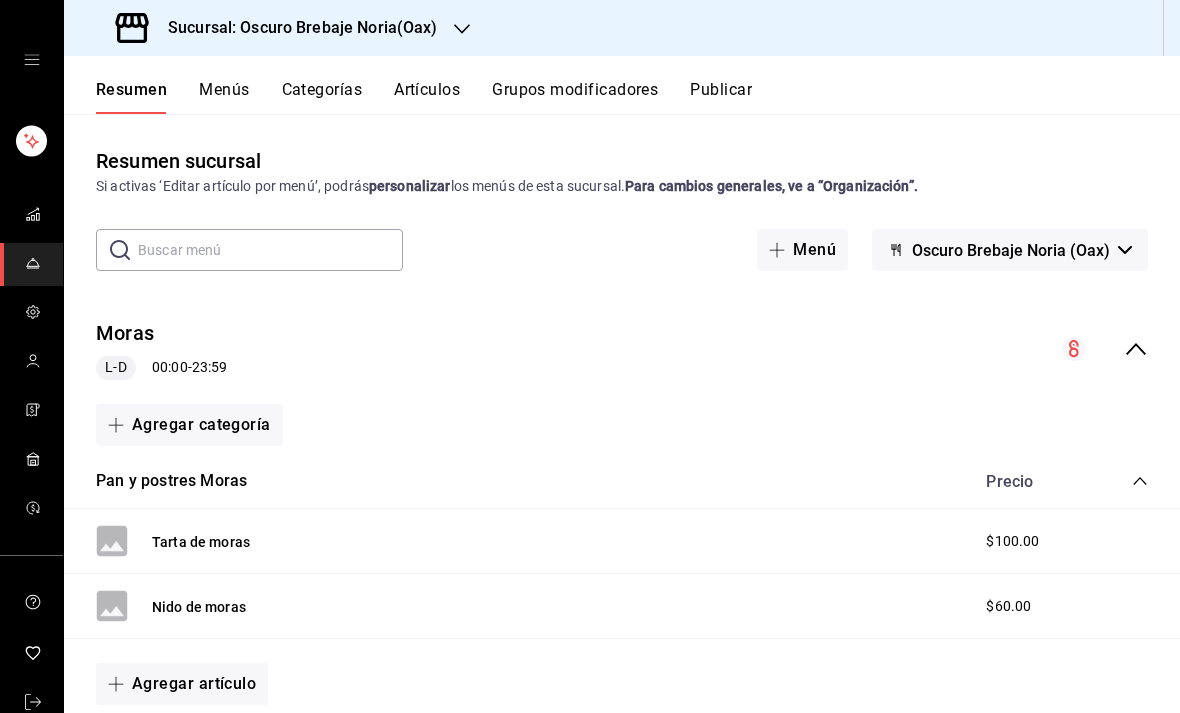 click 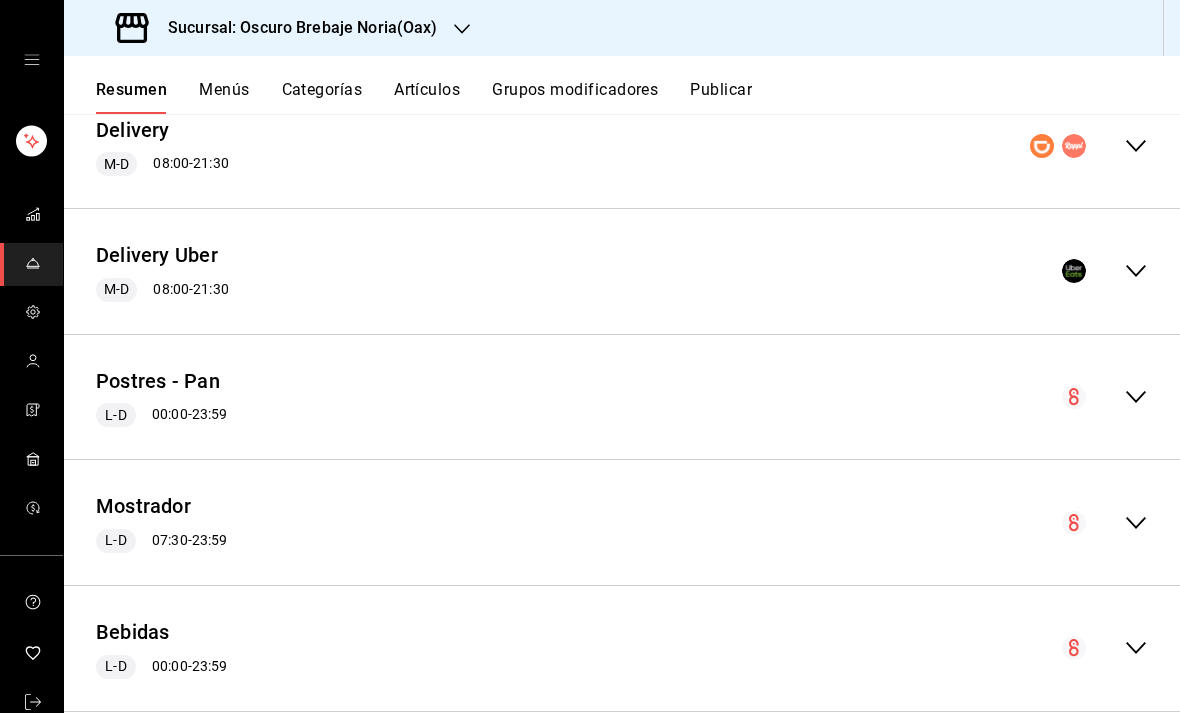 scroll, scrollTop: 332, scrollLeft: 0, axis: vertical 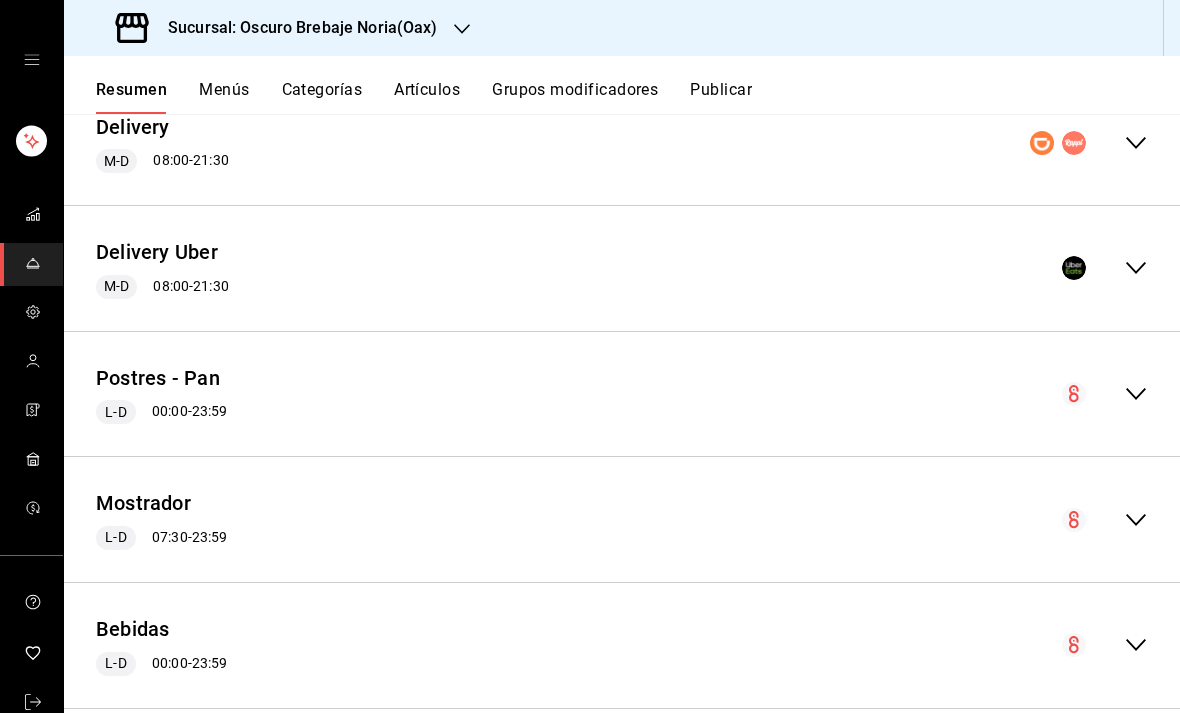 click on "Postres - Pan L-D 00:00  -  23:59" at bounding box center [622, 394] 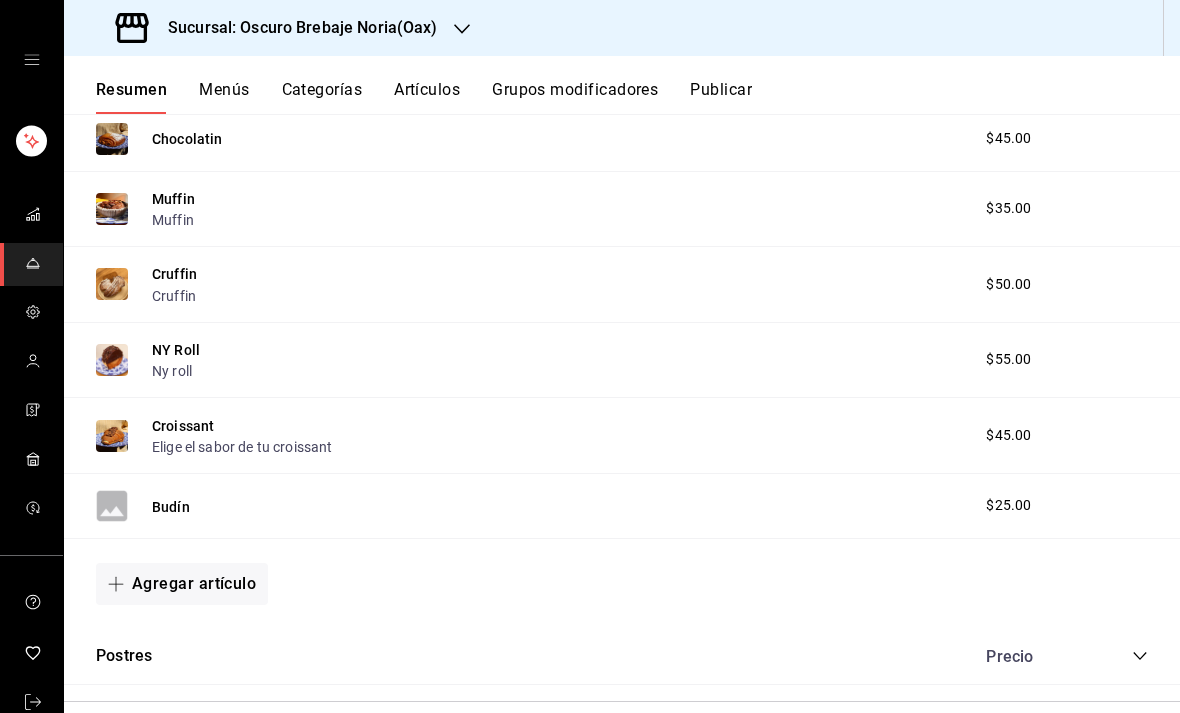scroll, scrollTop: 1945, scrollLeft: 0, axis: vertical 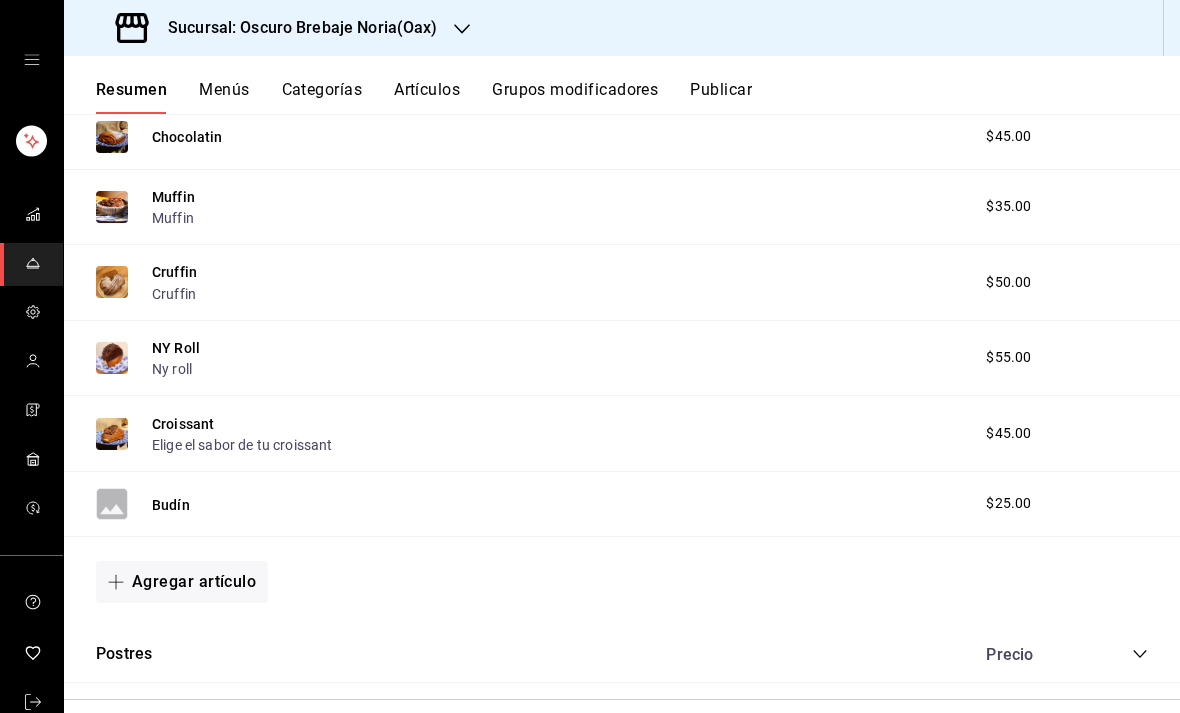 click on "Budín" at bounding box center (171, 505) 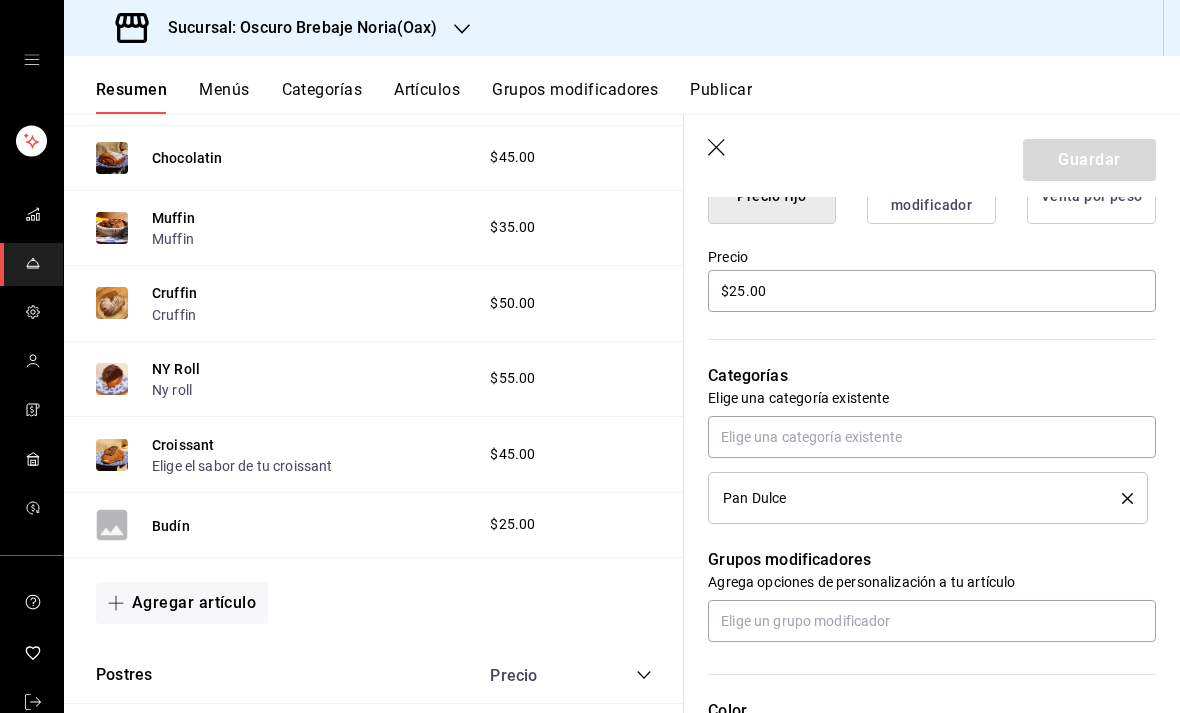 scroll, scrollTop: 560, scrollLeft: 0, axis: vertical 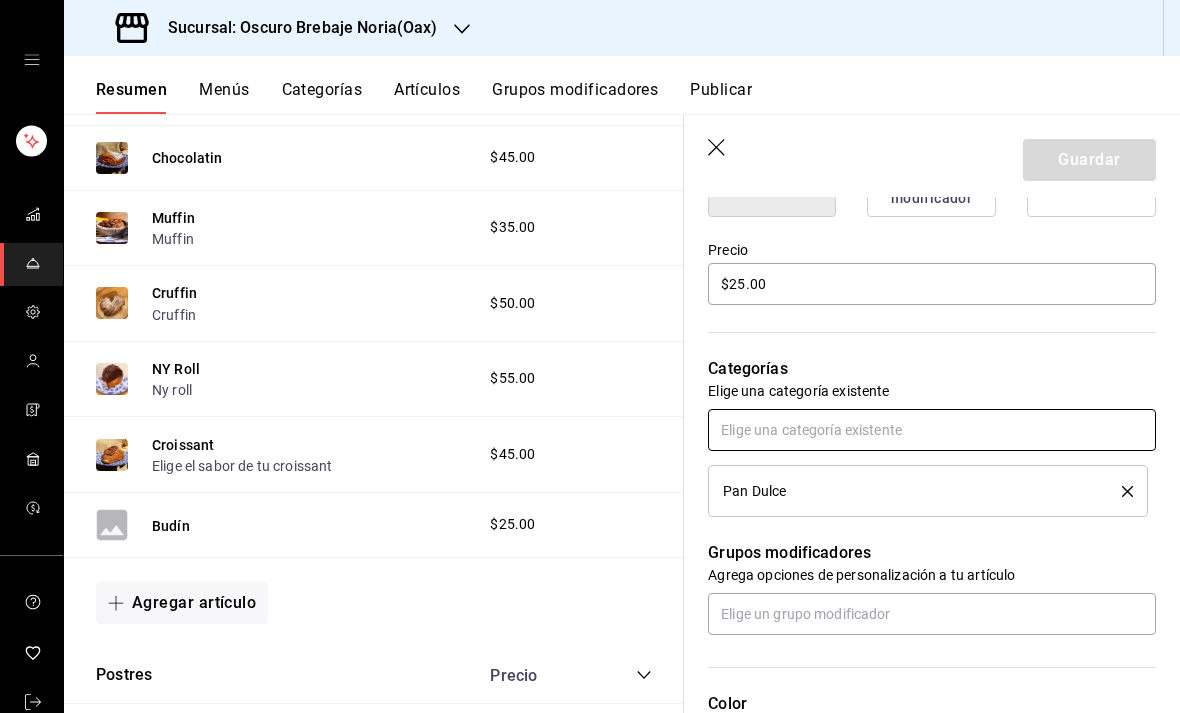 click at bounding box center (932, 430) 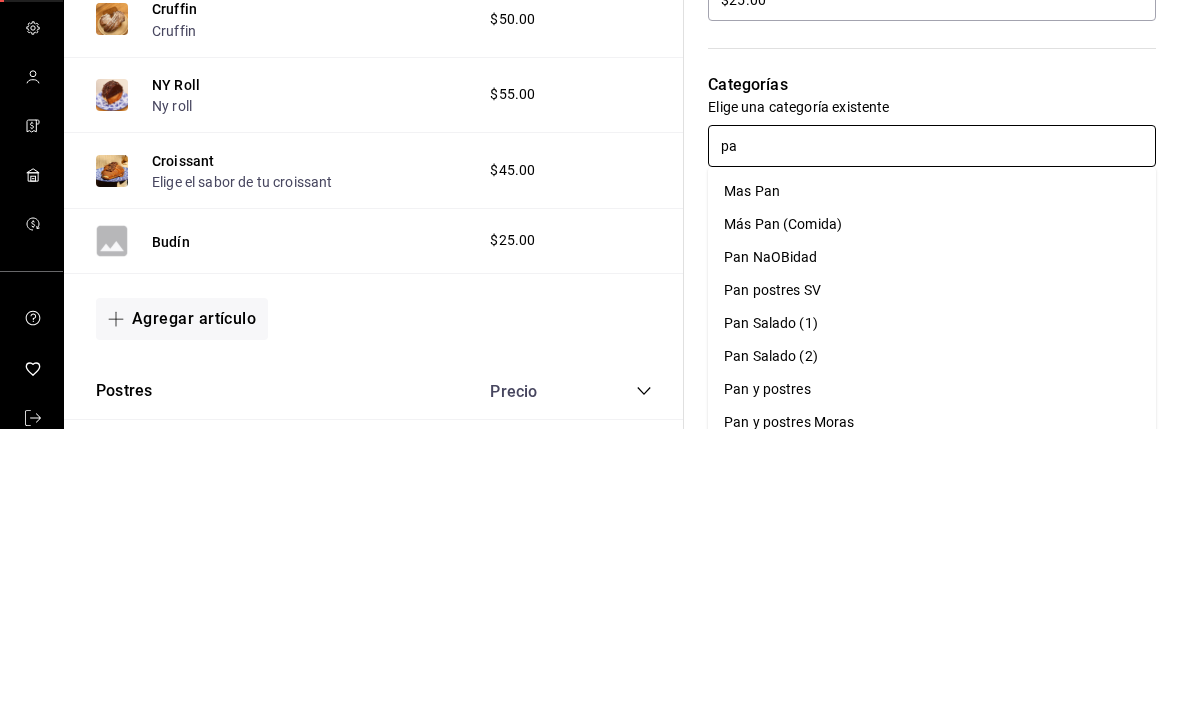 type on "pan" 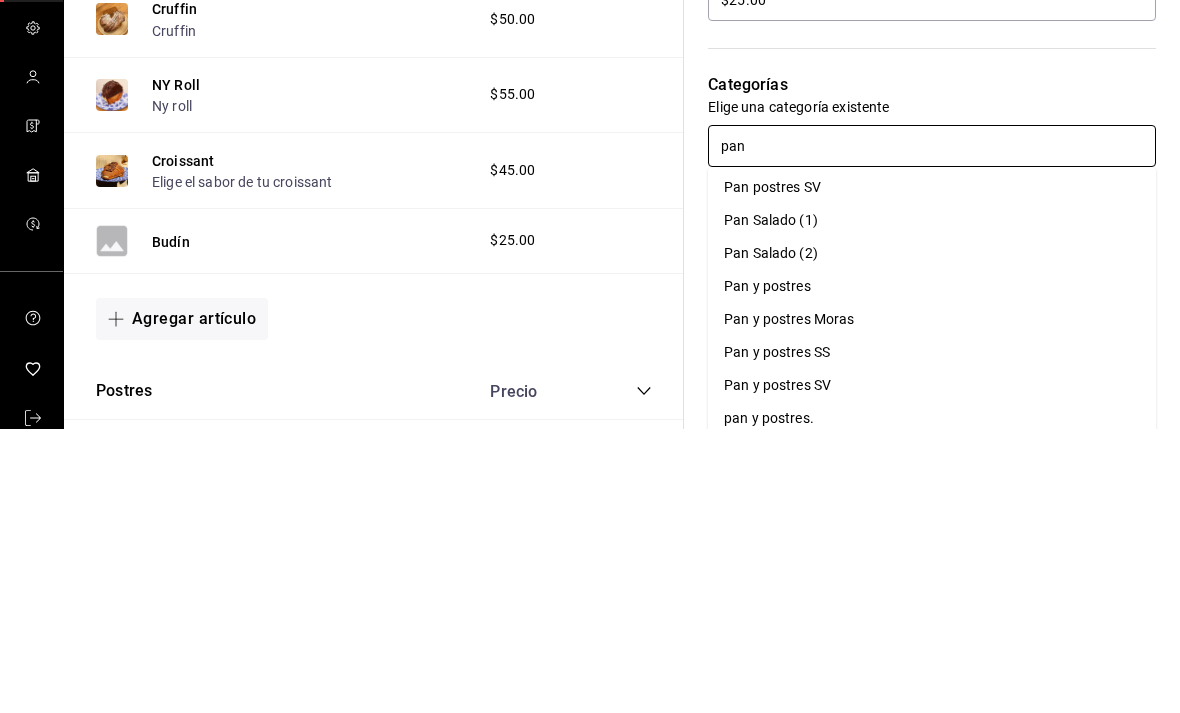 scroll, scrollTop: 126, scrollLeft: 0, axis: vertical 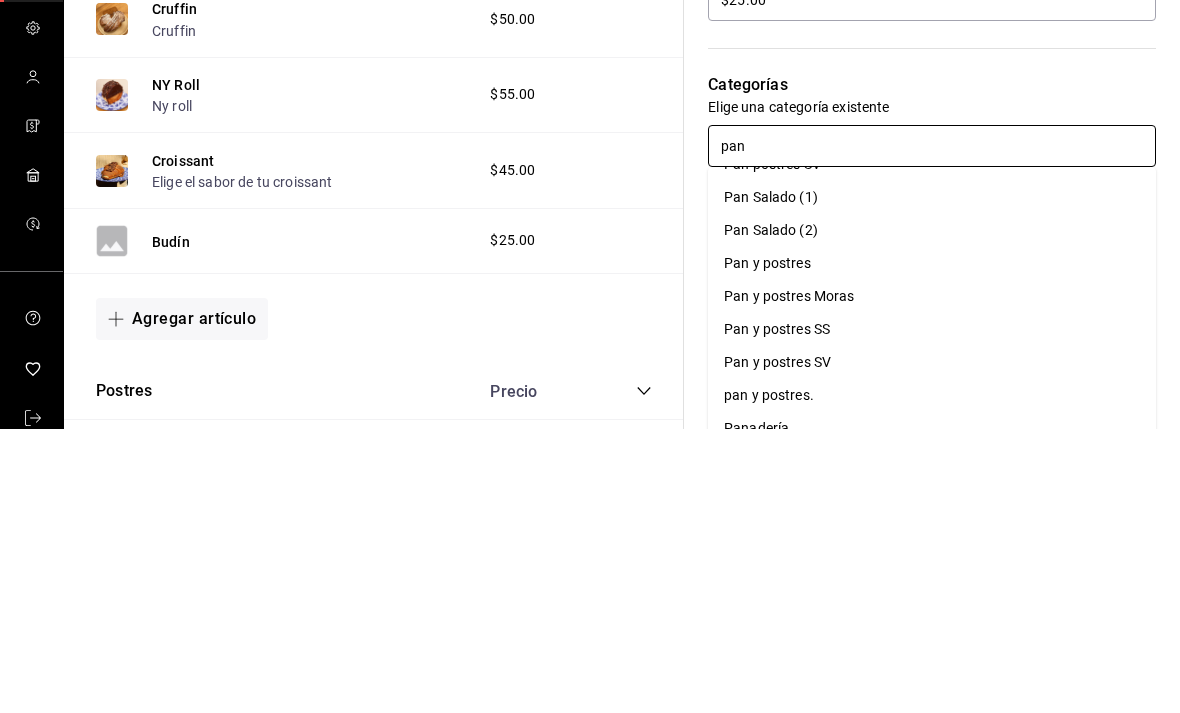 click on "Pan y postres" at bounding box center (932, 547) 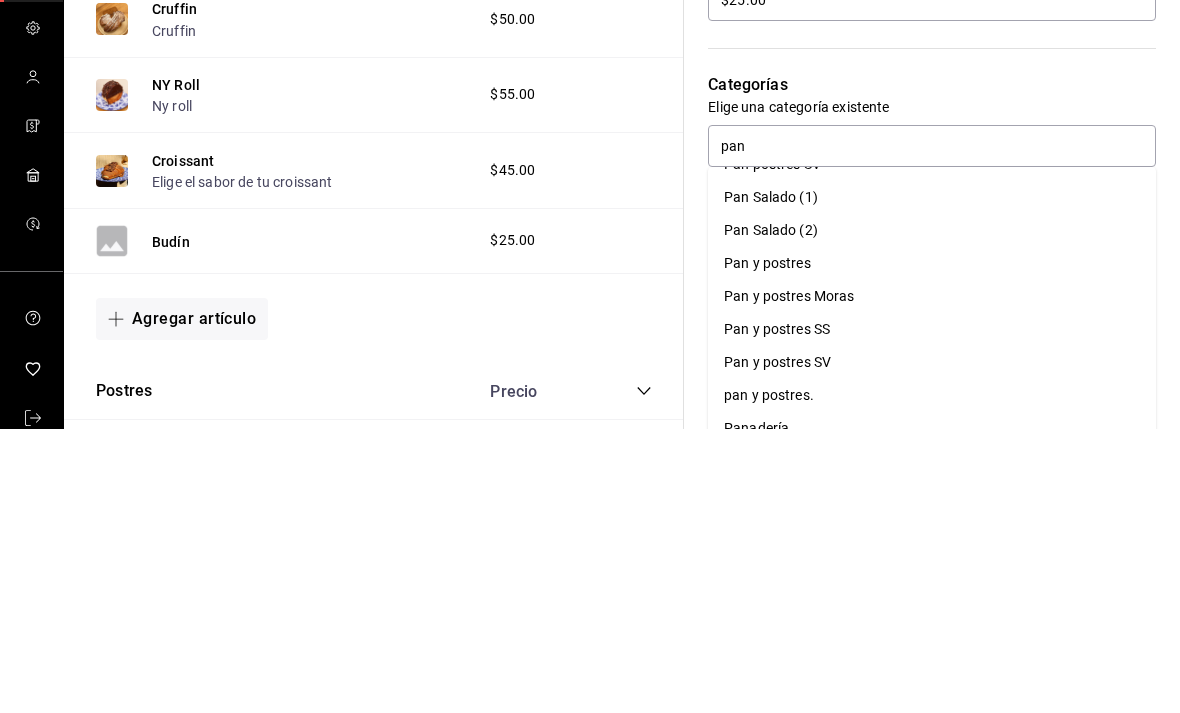 type 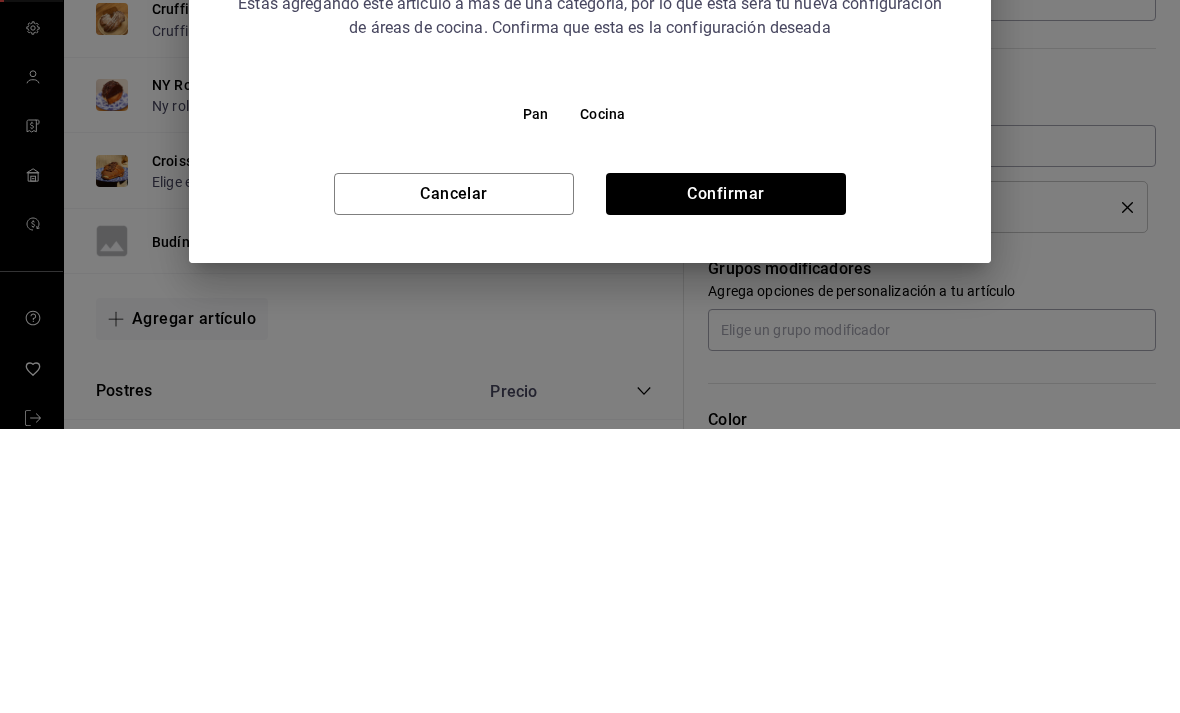 scroll, scrollTop: 64, scrollLeft: 0, axis: vertical 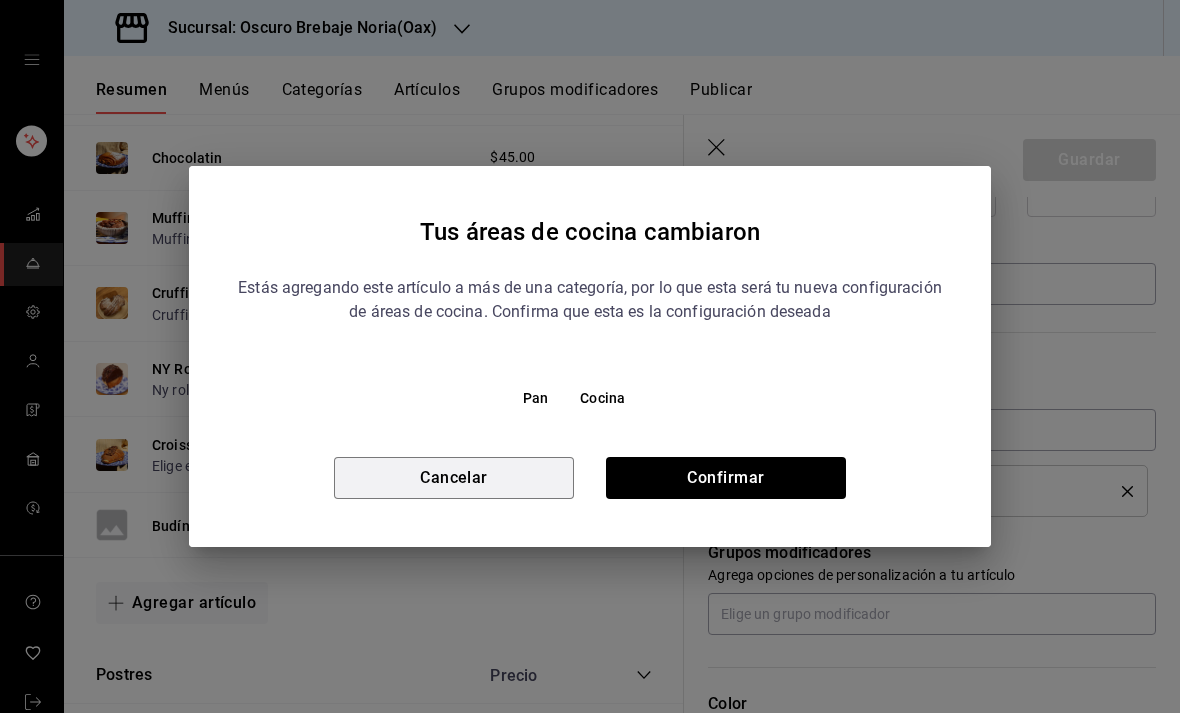 click on "Cancelar" at bounding box center (454, 478) 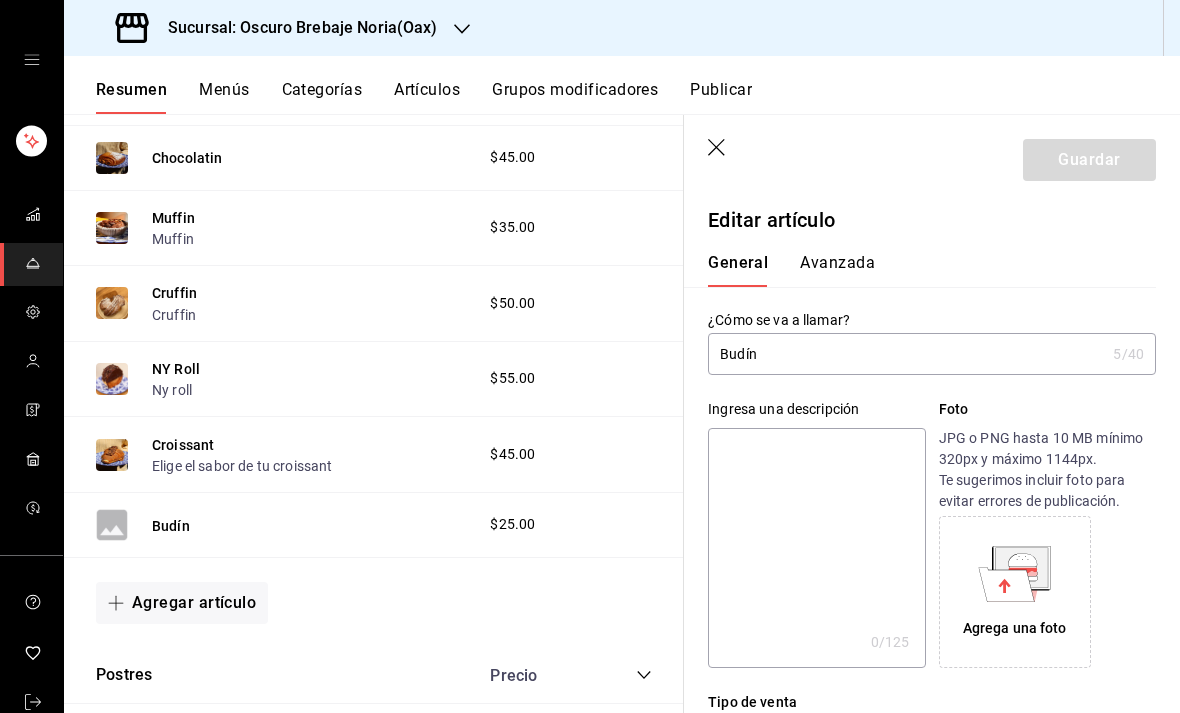 scroll, scrollTop: -3, scrollLeft: 0, axis: vertical 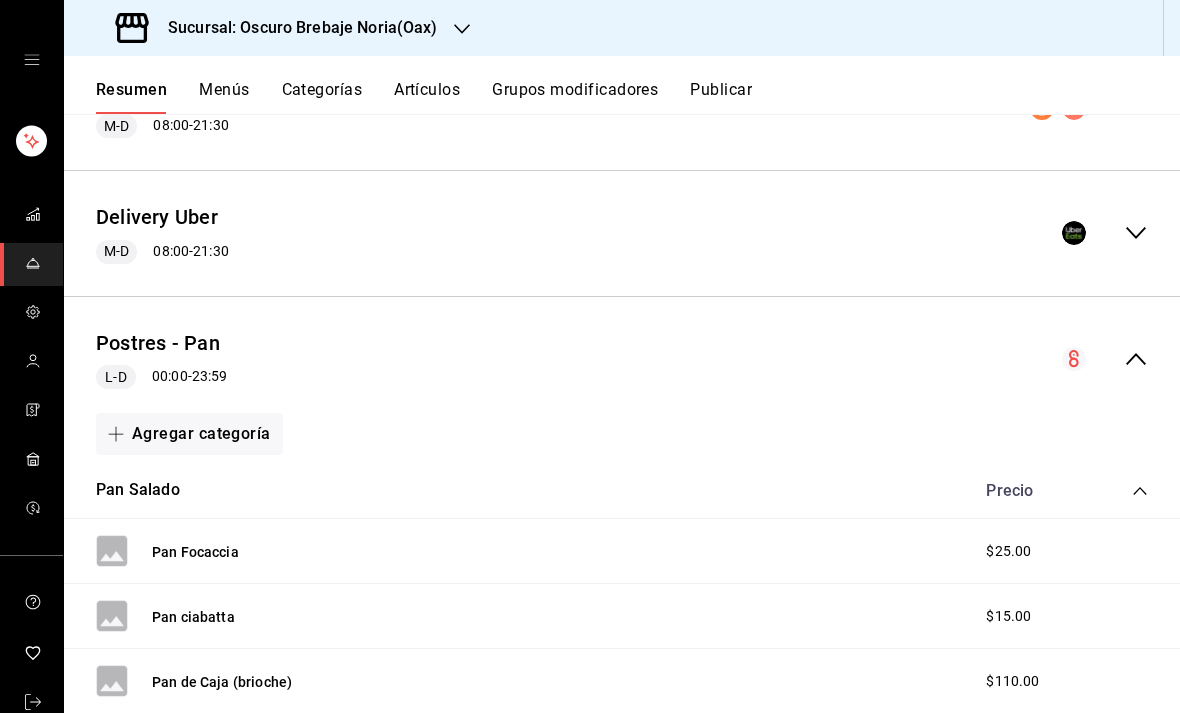 click on "Postres - Pan L-D 00:00  -  23:59" at bounding box center (622, 359) 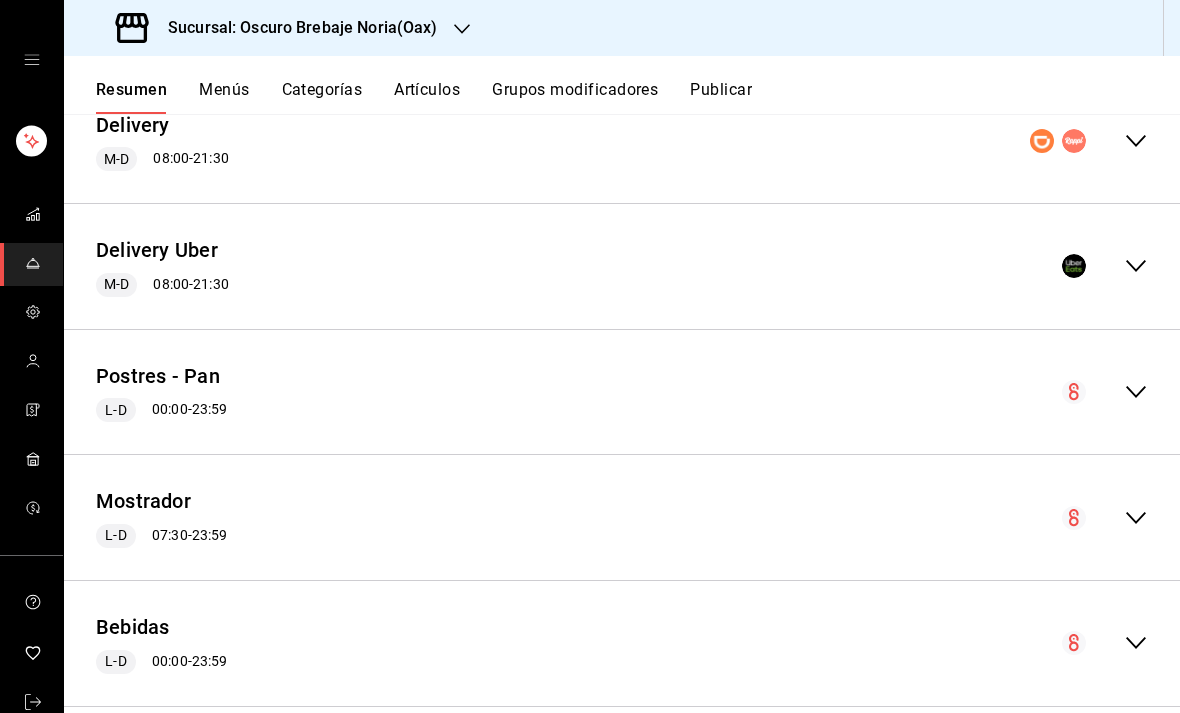 scroll, scrollTop: 354, scrollLeft: 0, axis: vertical 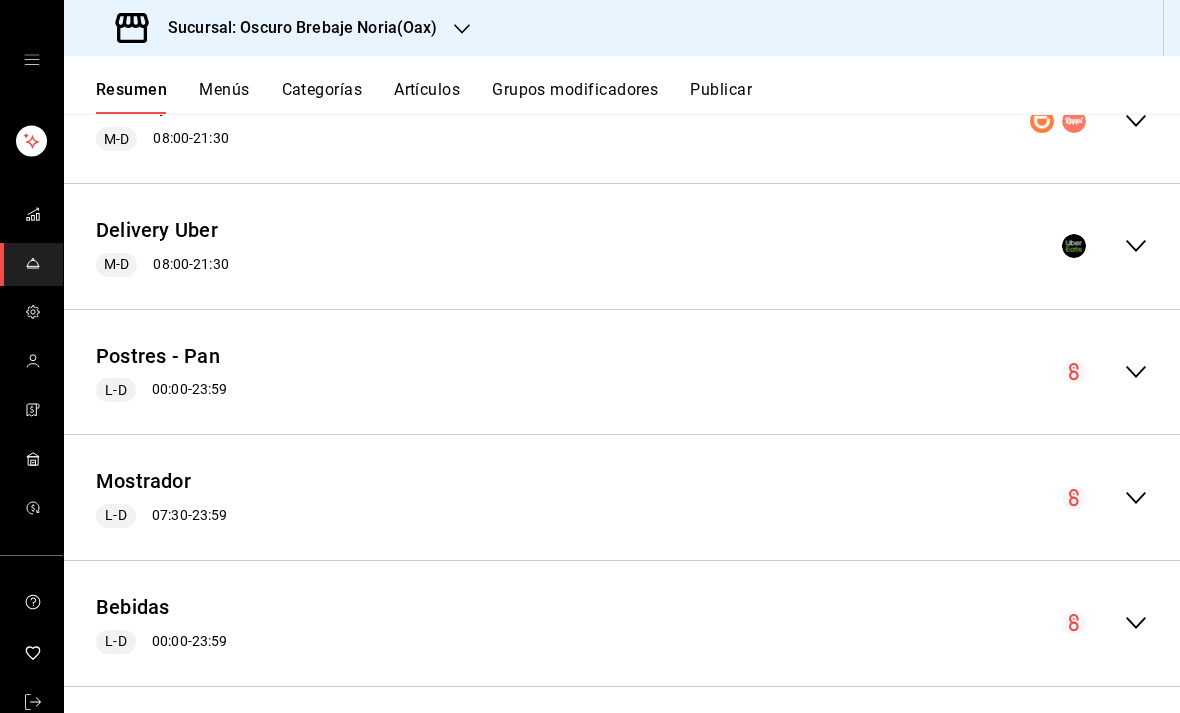 click on "L-D" at bounding box center [115, 515] 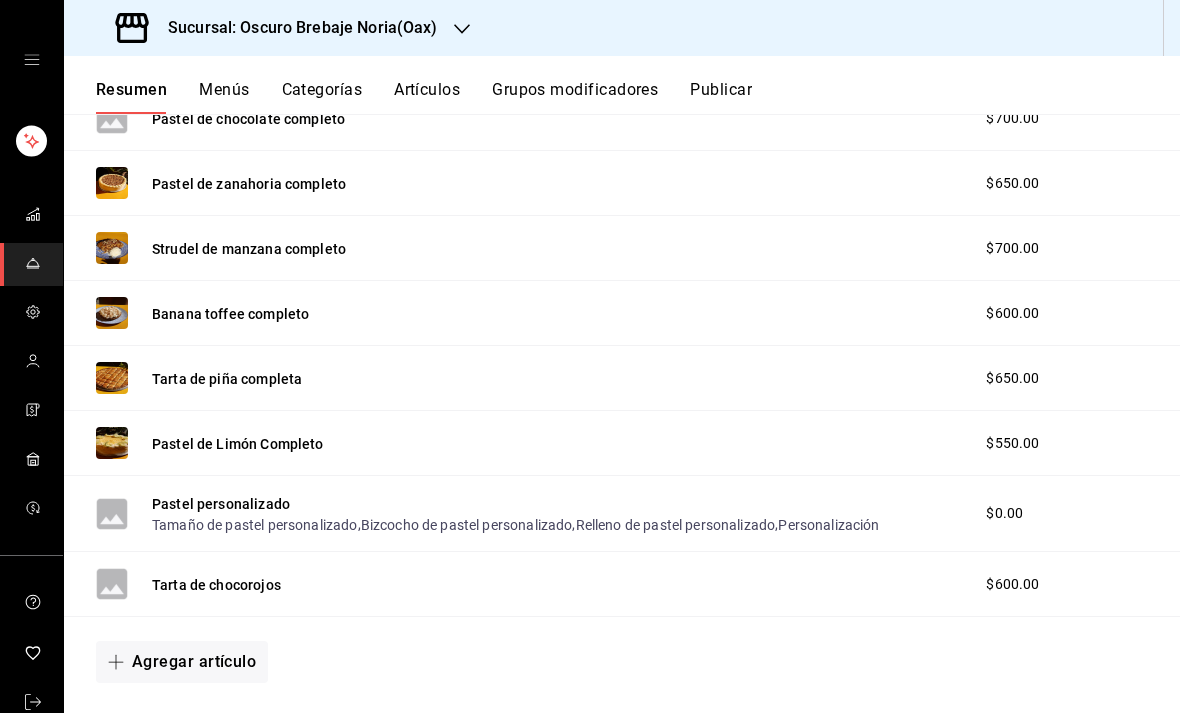 scroll, scrollTop: 1127, scrollLeft: 0, axis: vertical 